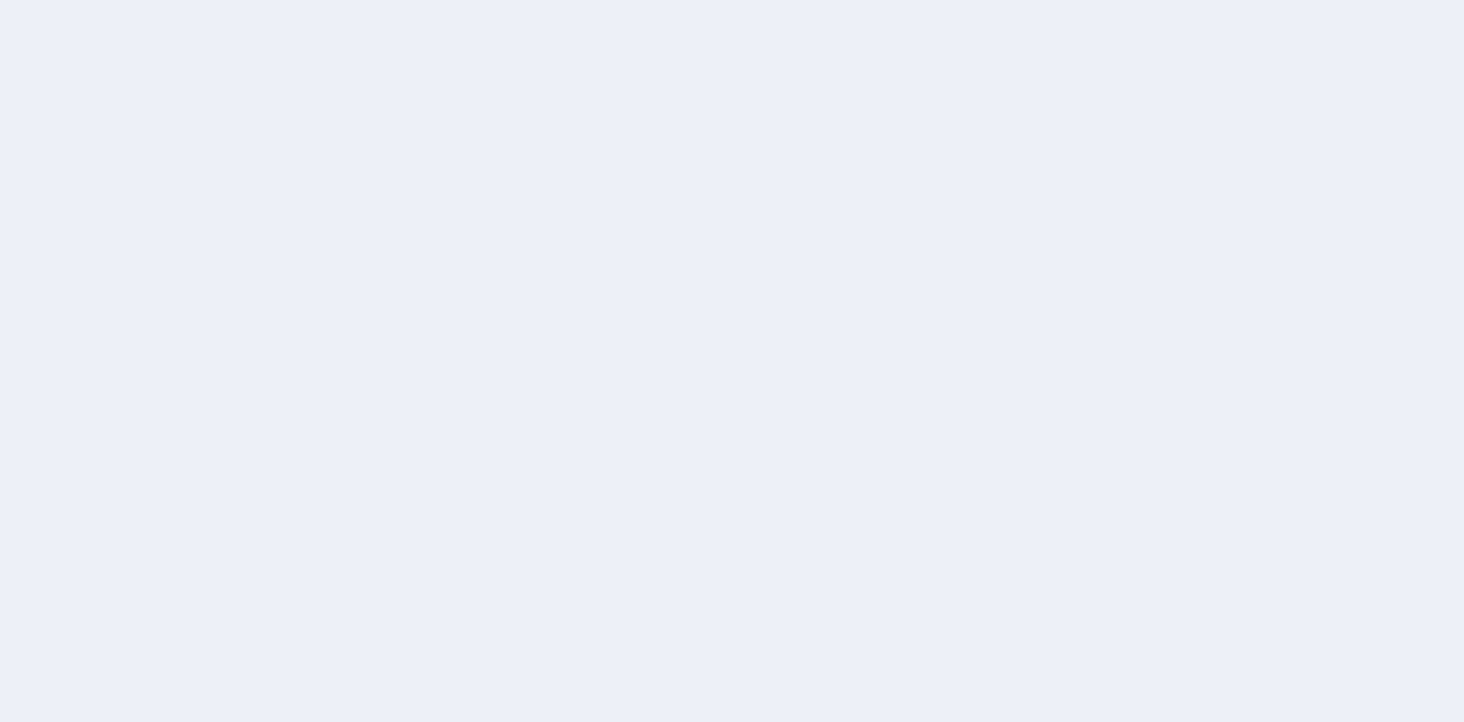 scroll, scrollTop: 0, scrollLeft: 0, axis: both 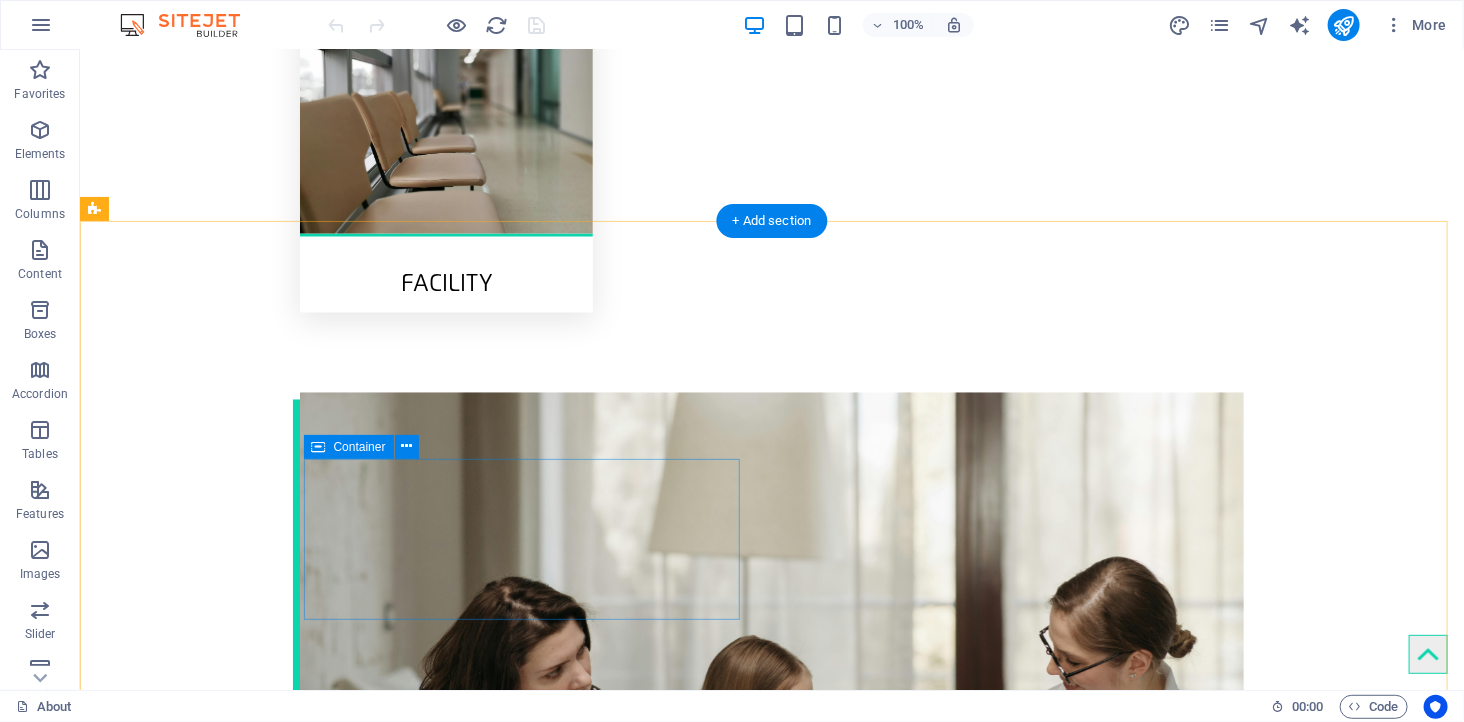 click on "1 SCOPE ROOM" at bounding box center [325, 2517] 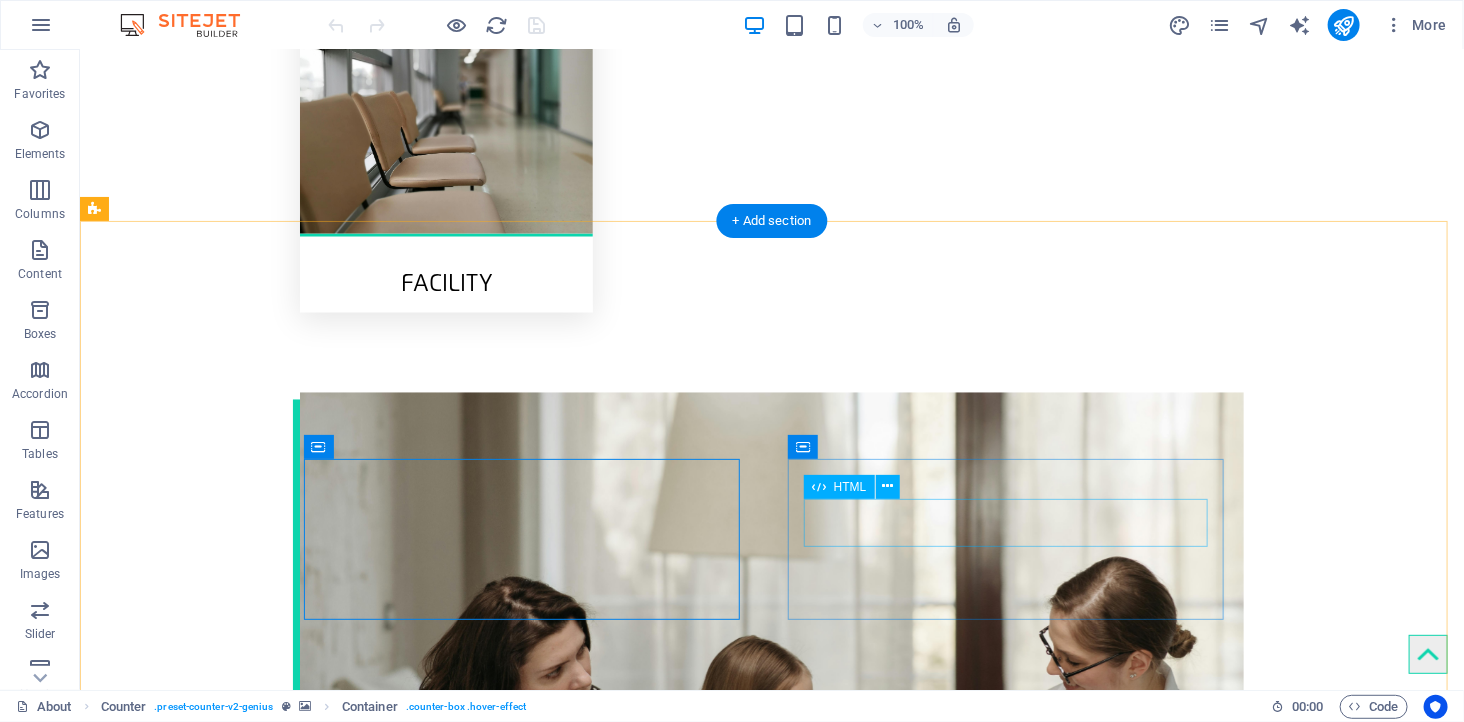 click on "1" at bounding box center [325, 2686] 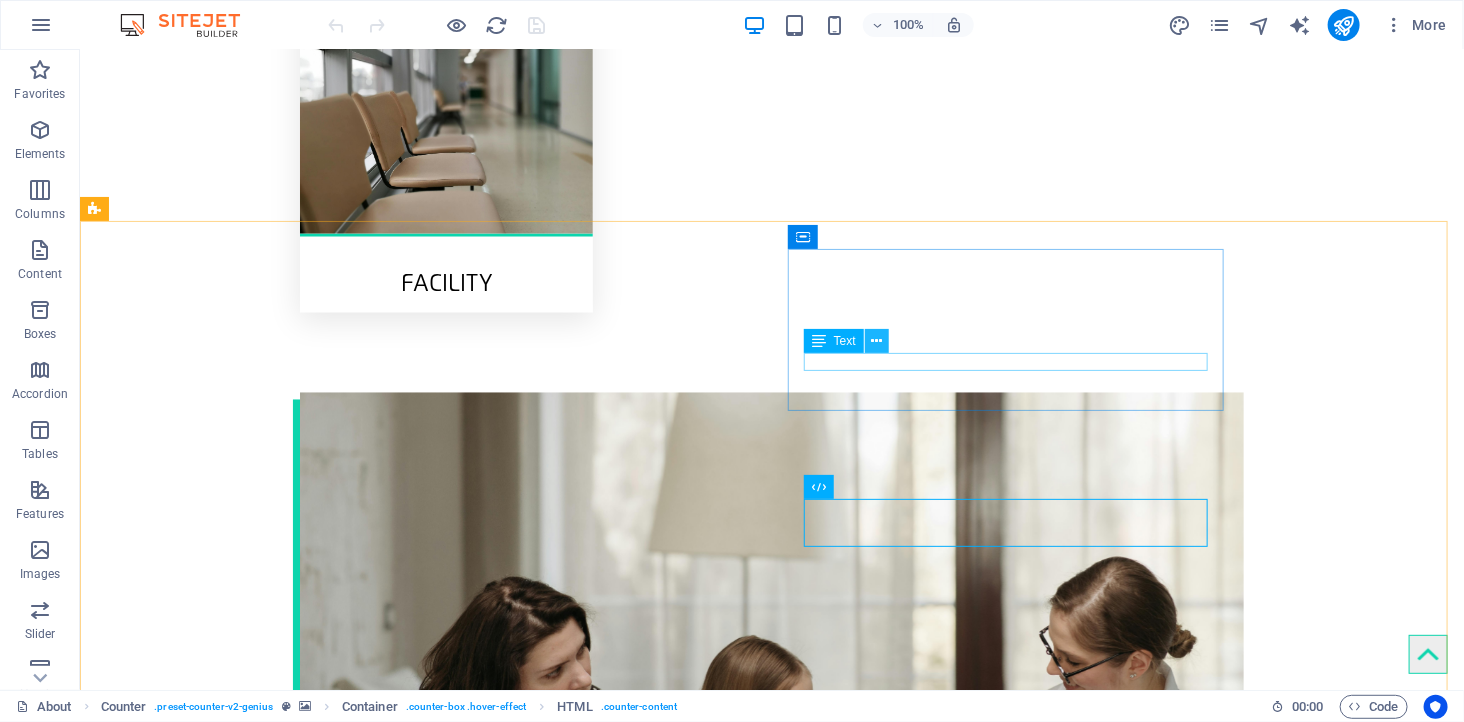 click at bounding box center (877, 341) 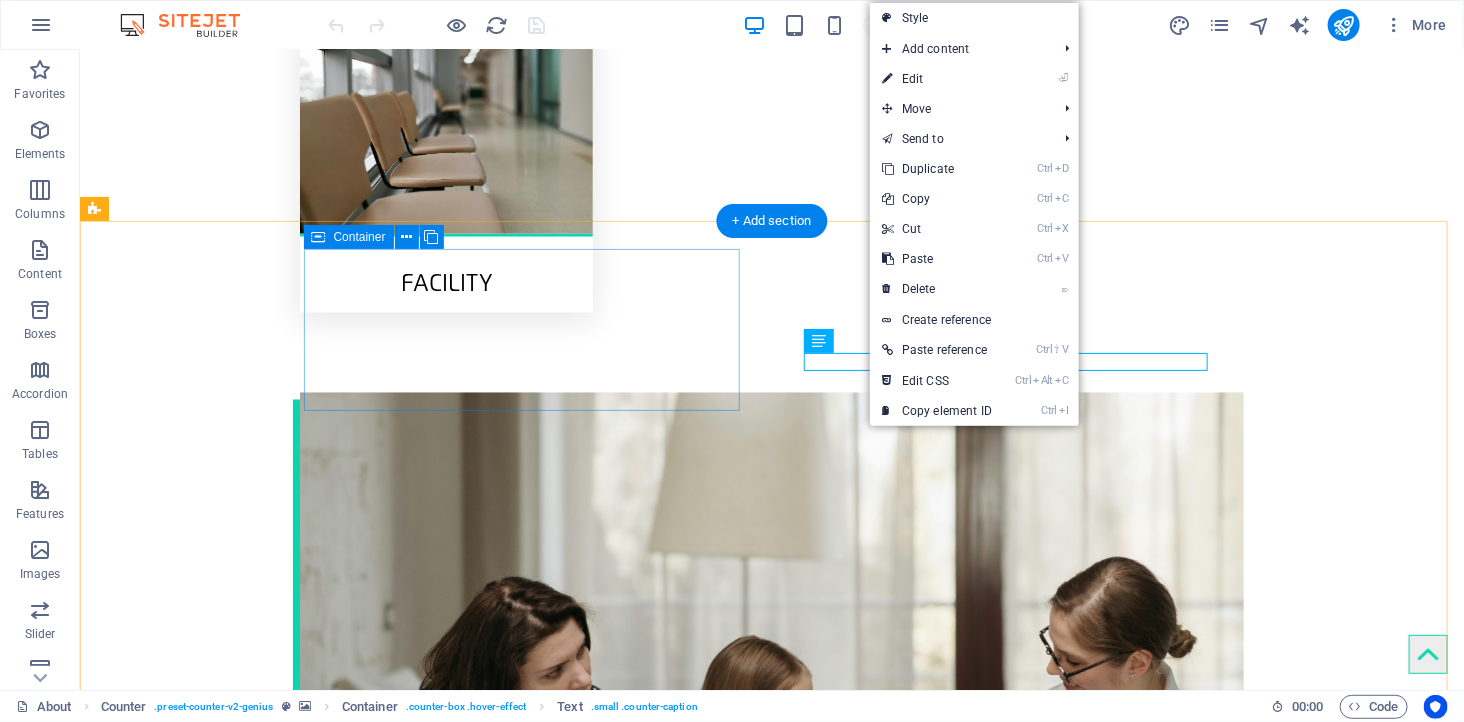 click on "1 OPERATING ROOMS" at bounding box center (325, 2146) 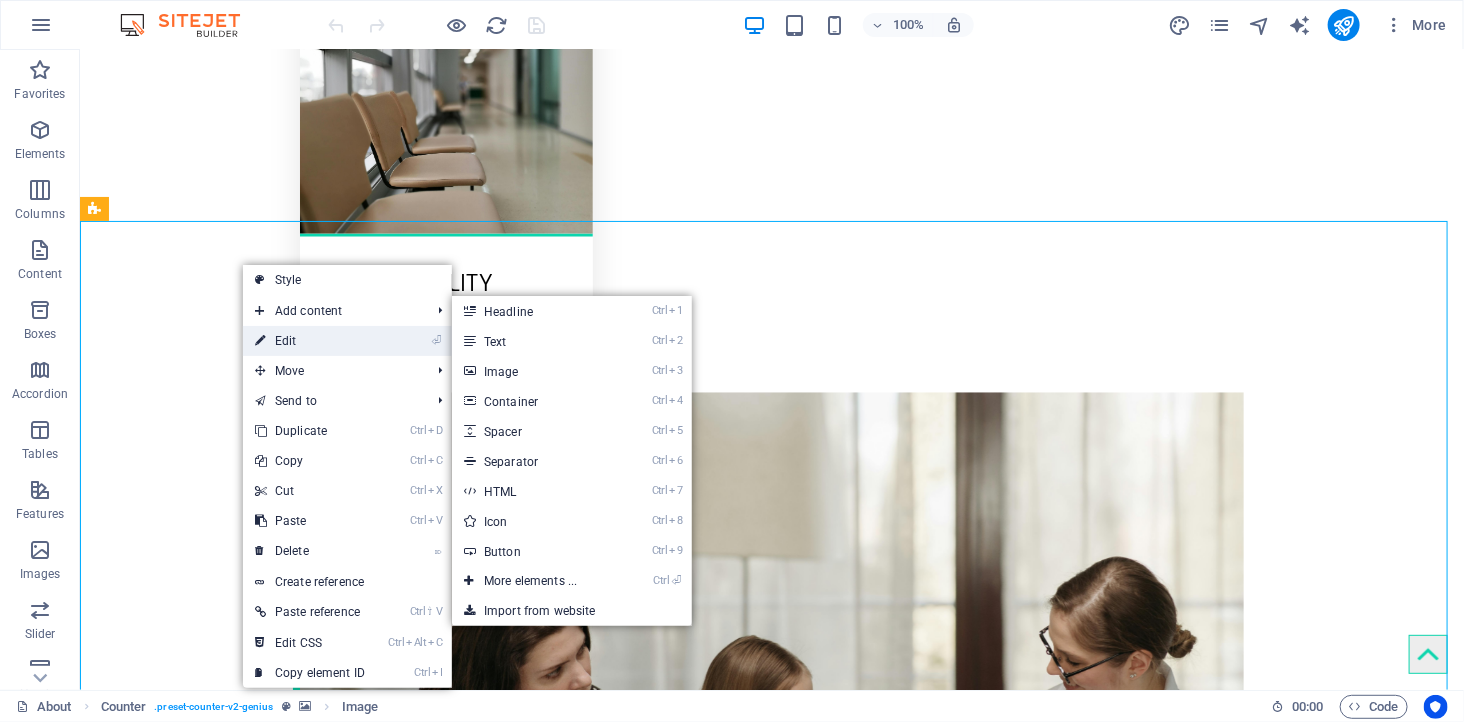 click on "⏎  Edit" at bounding box center (310, 341) 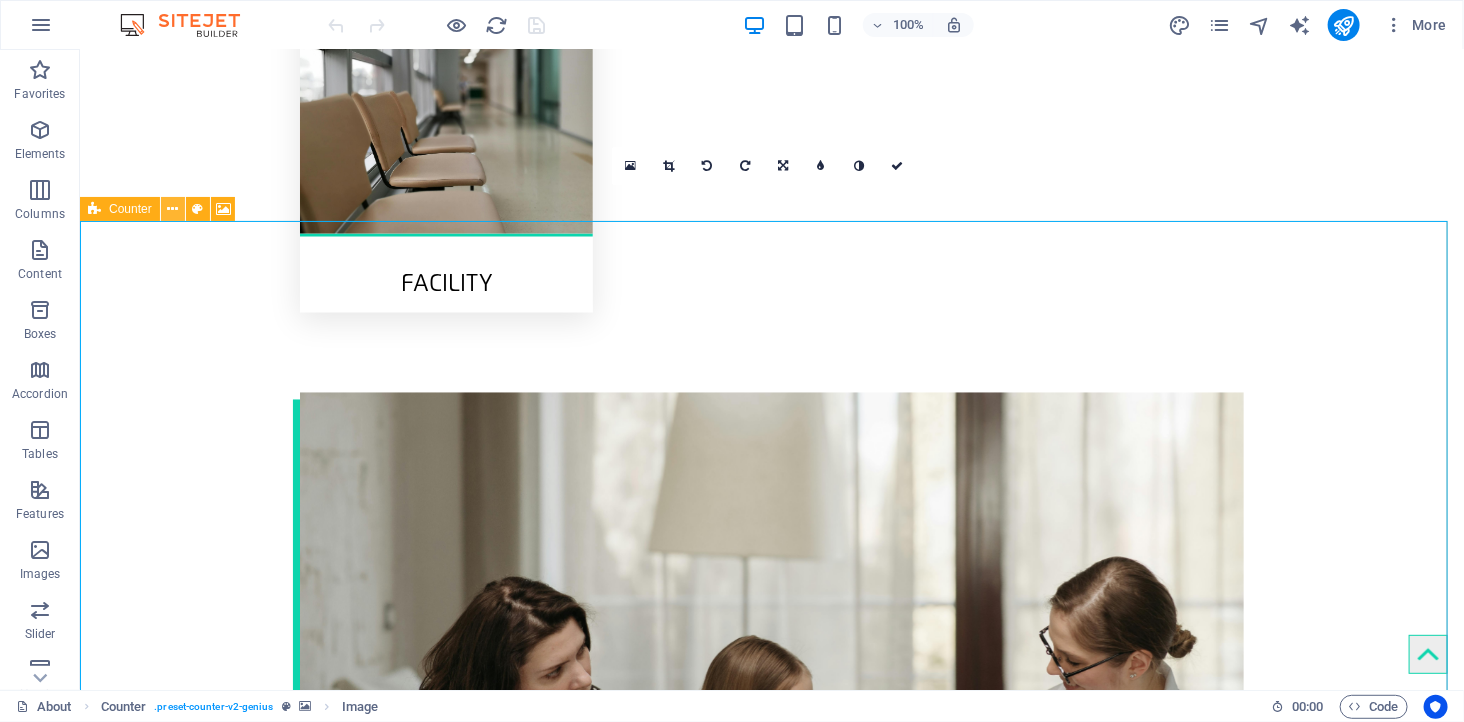 click at bounding box center (172, 209) 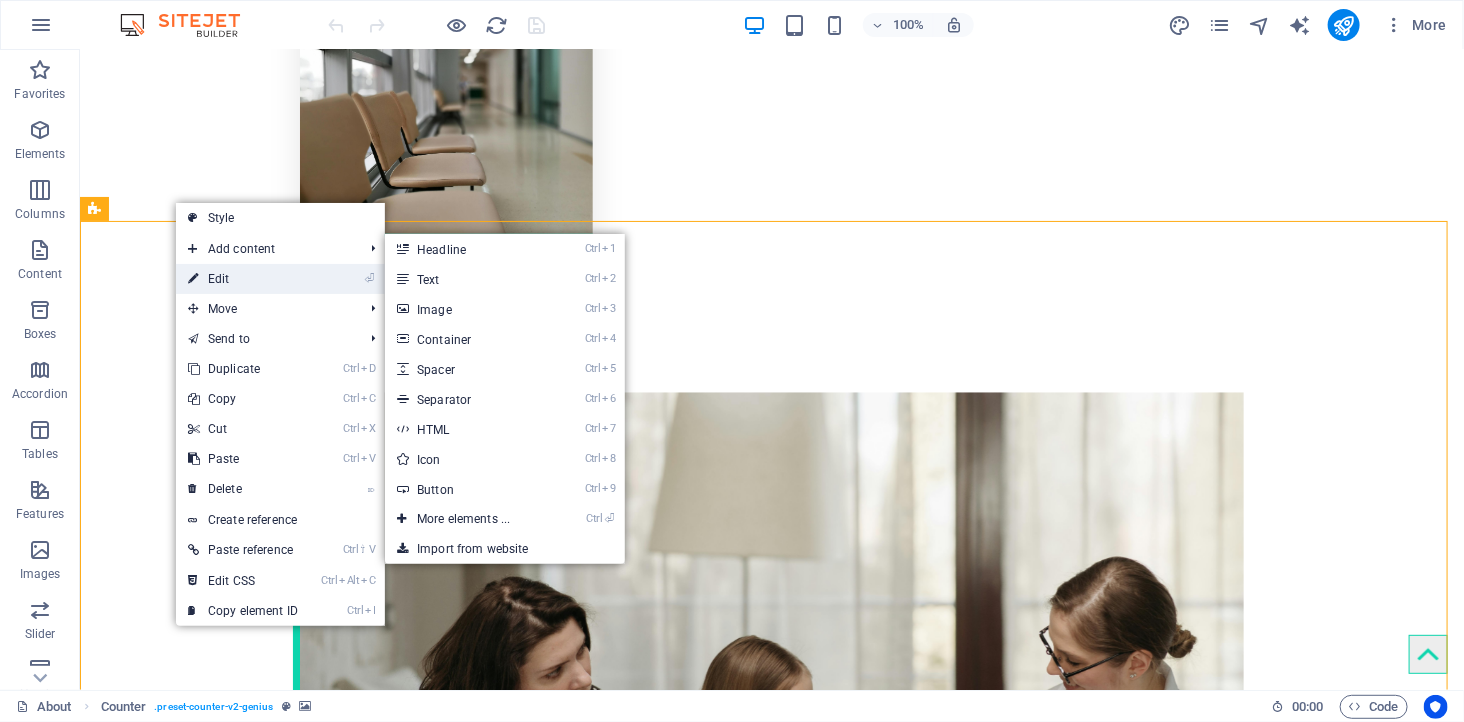 click on "⏎  Edit" at bounding box center [243, 279] 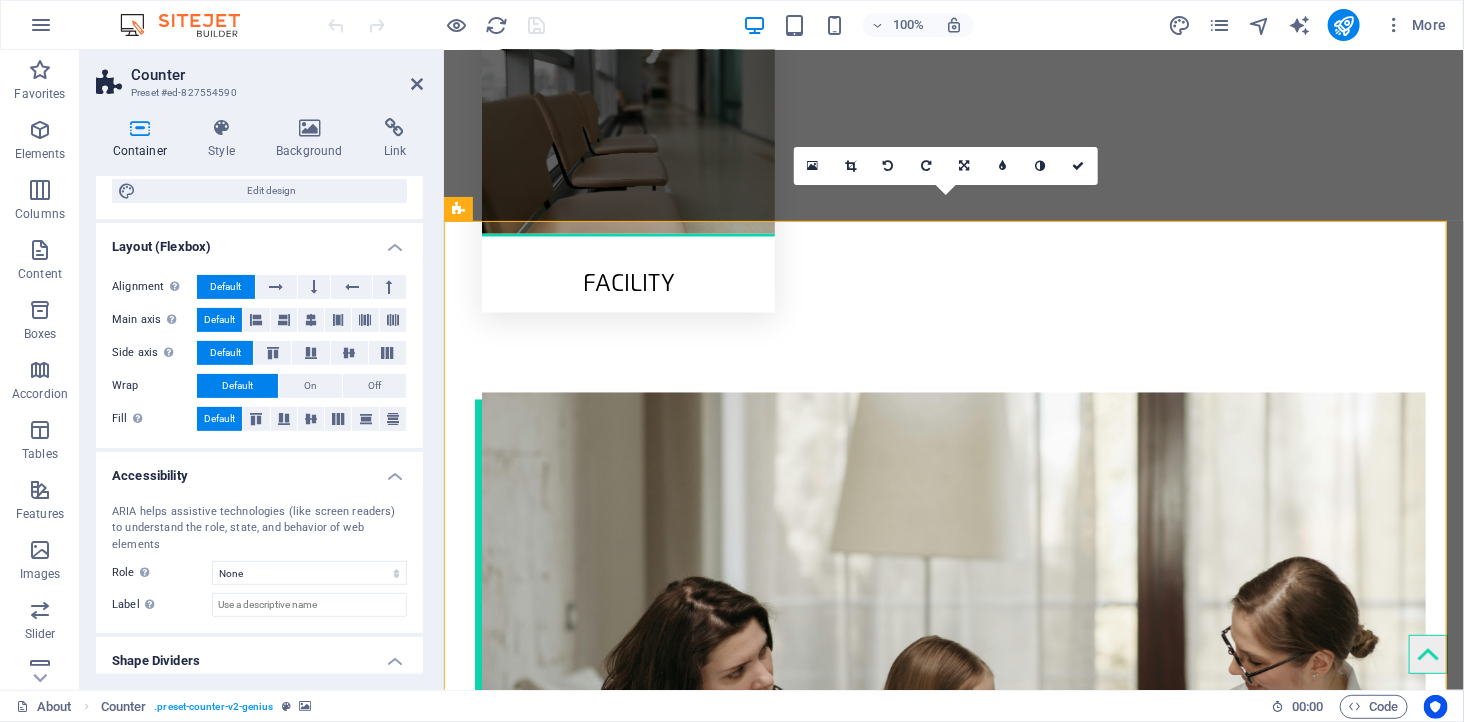 scroll, scrollTop: 260, scrollLeft: 0, axis: vertical 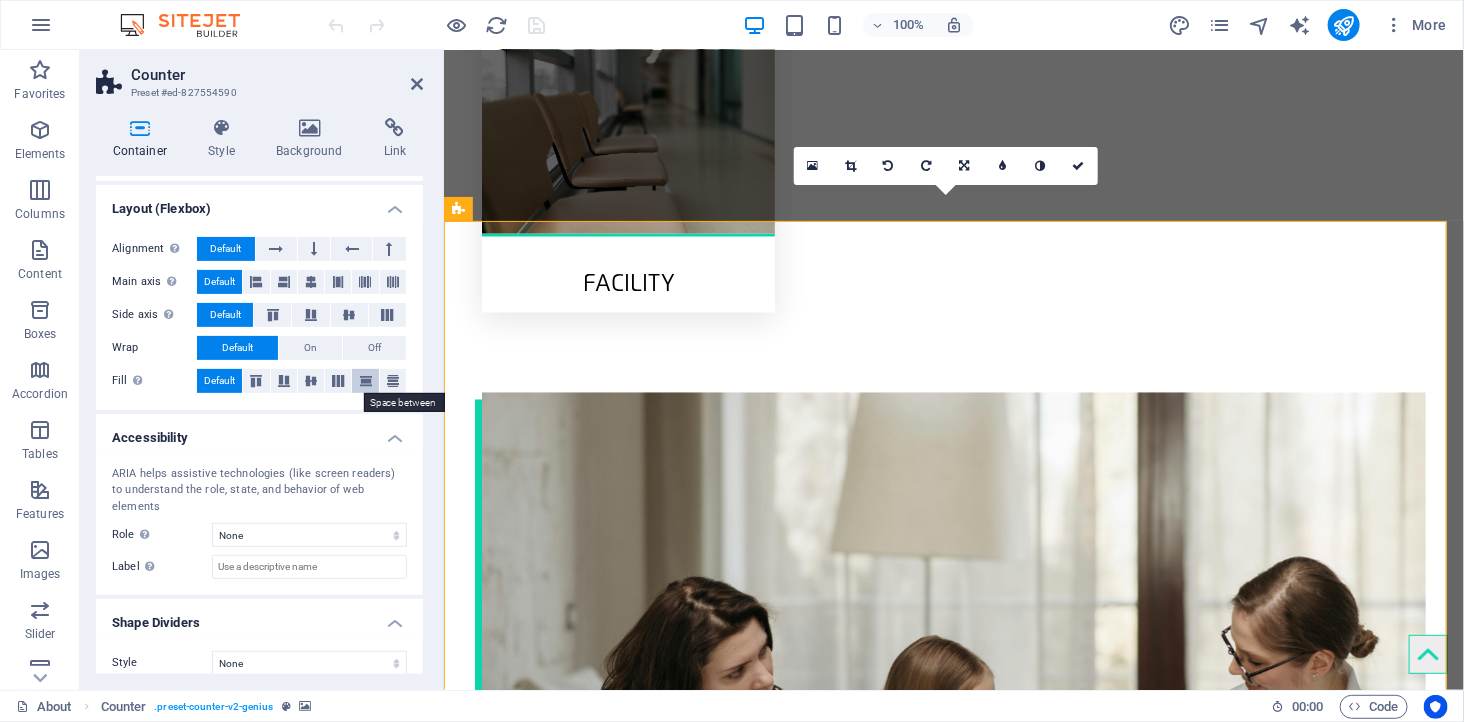 click at bounding box center [366, 381] 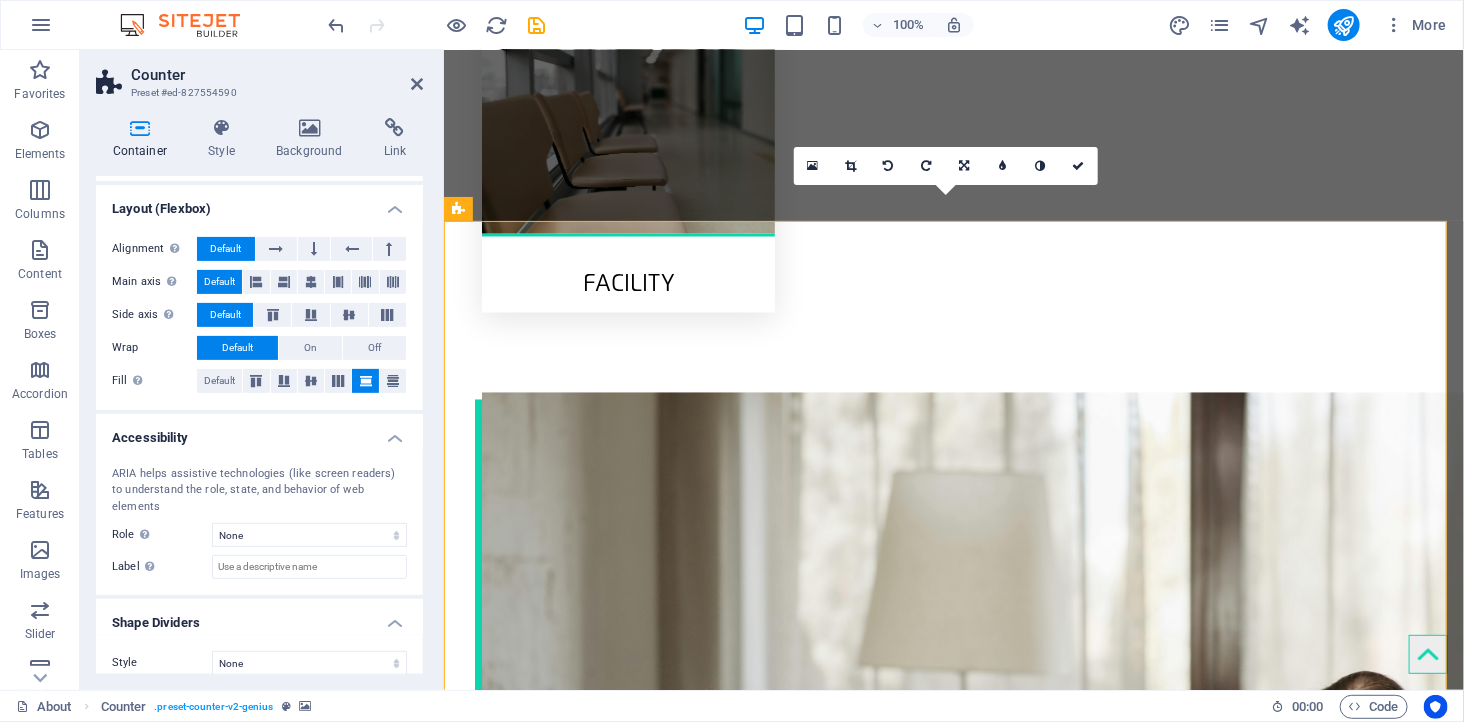 click at bounding box center (366, 381) 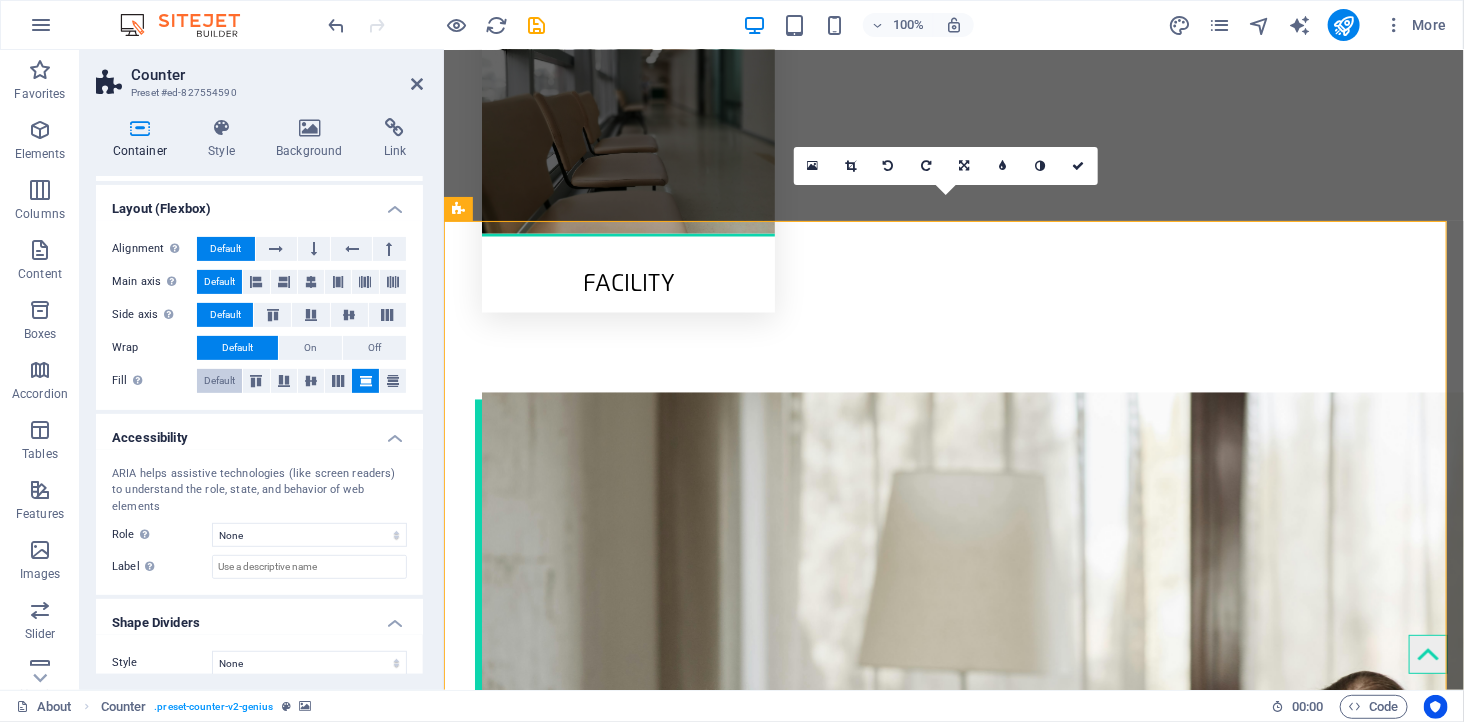 click on "Default" at bounding box center [219, 381] 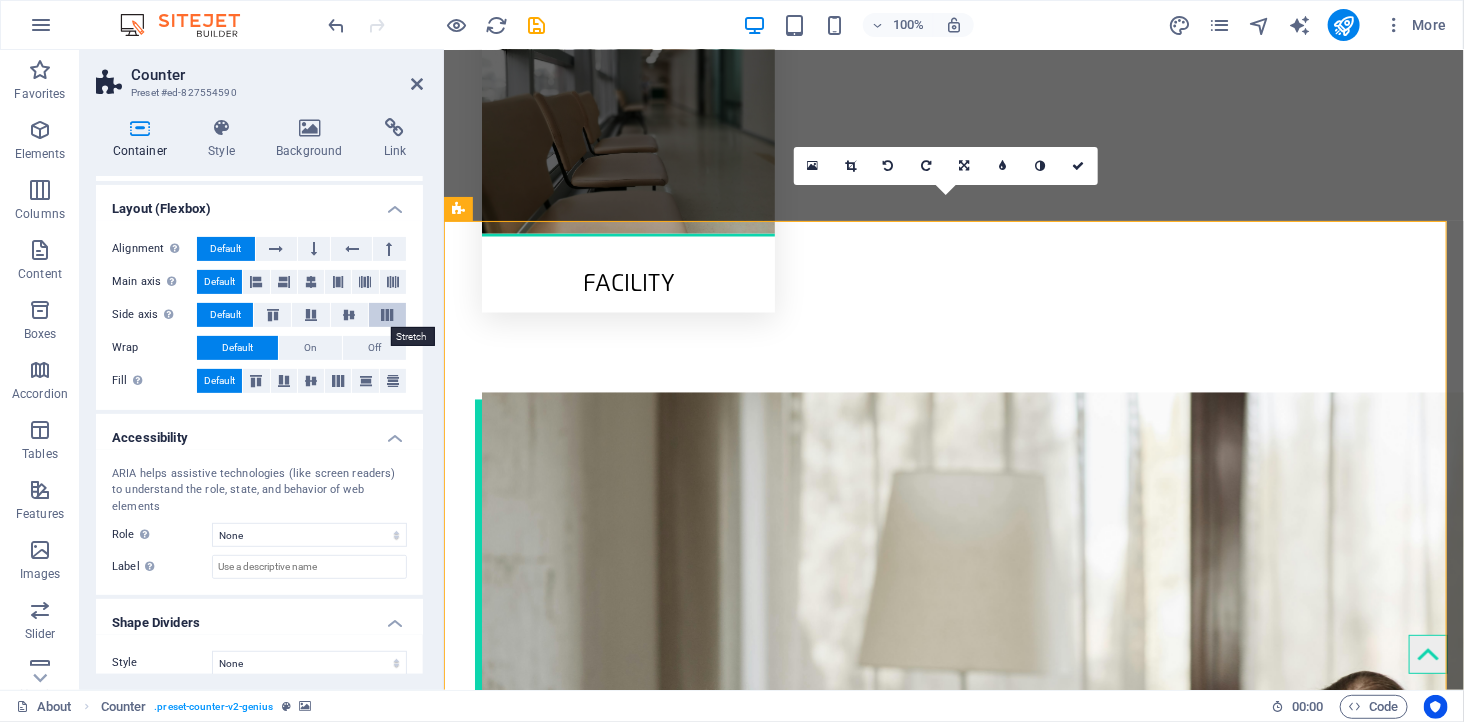 click at bounding box center (387, 315) 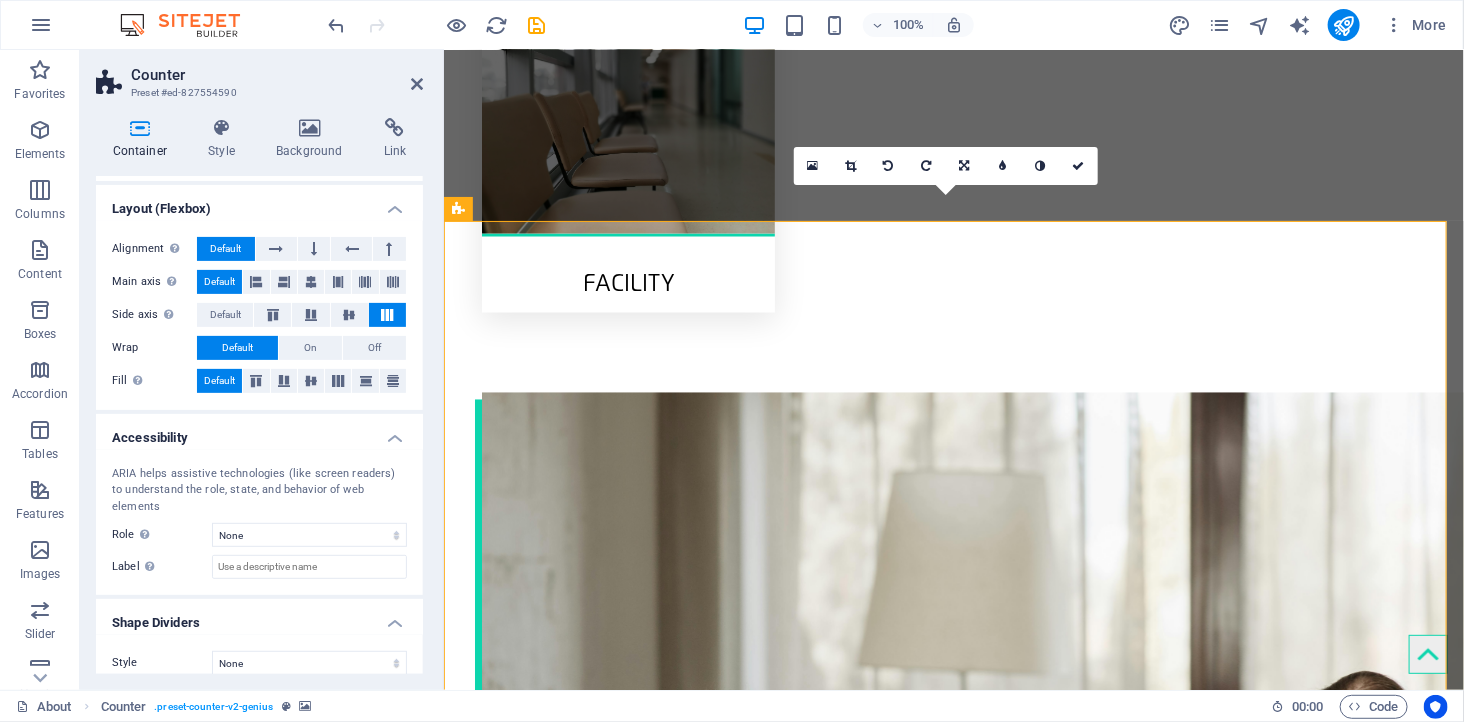click at bounding box center [387, 315] 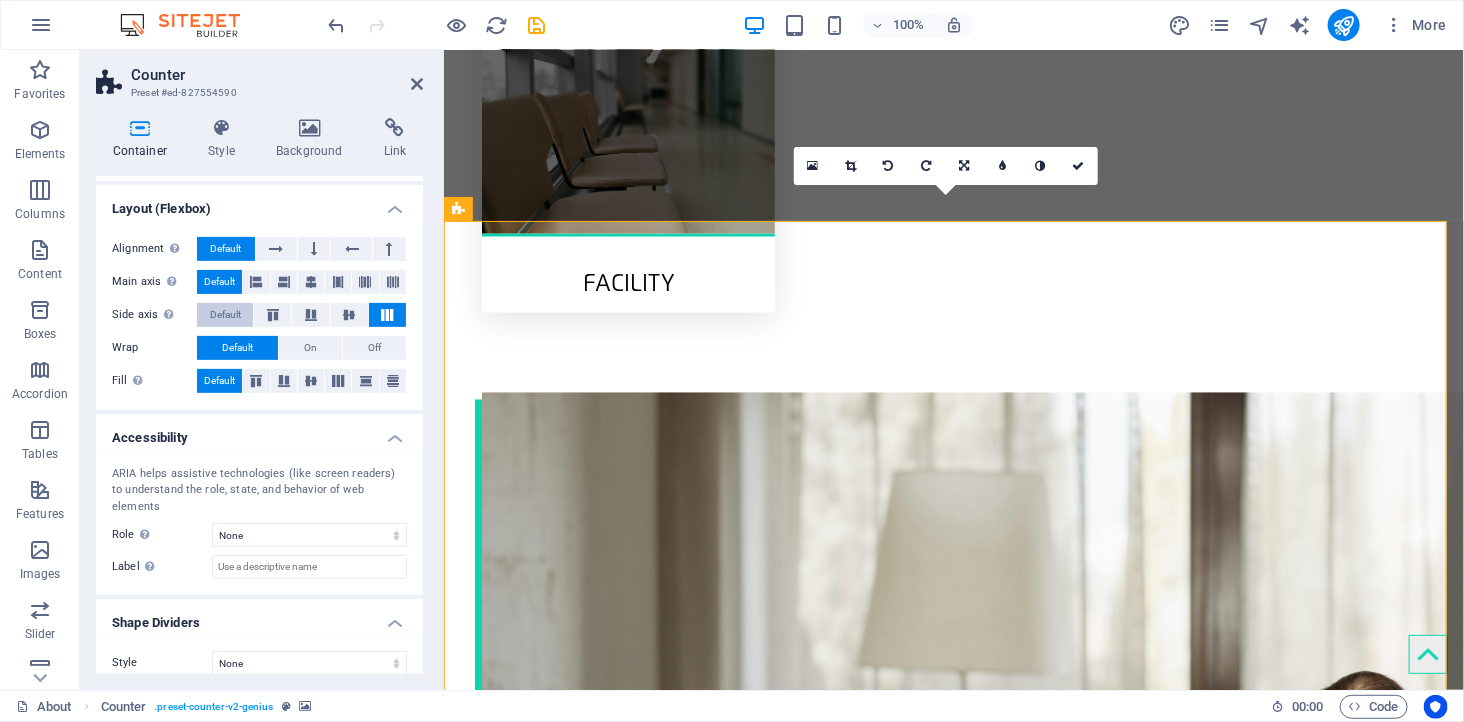 click on "Default" at bounding box center [225, 315] 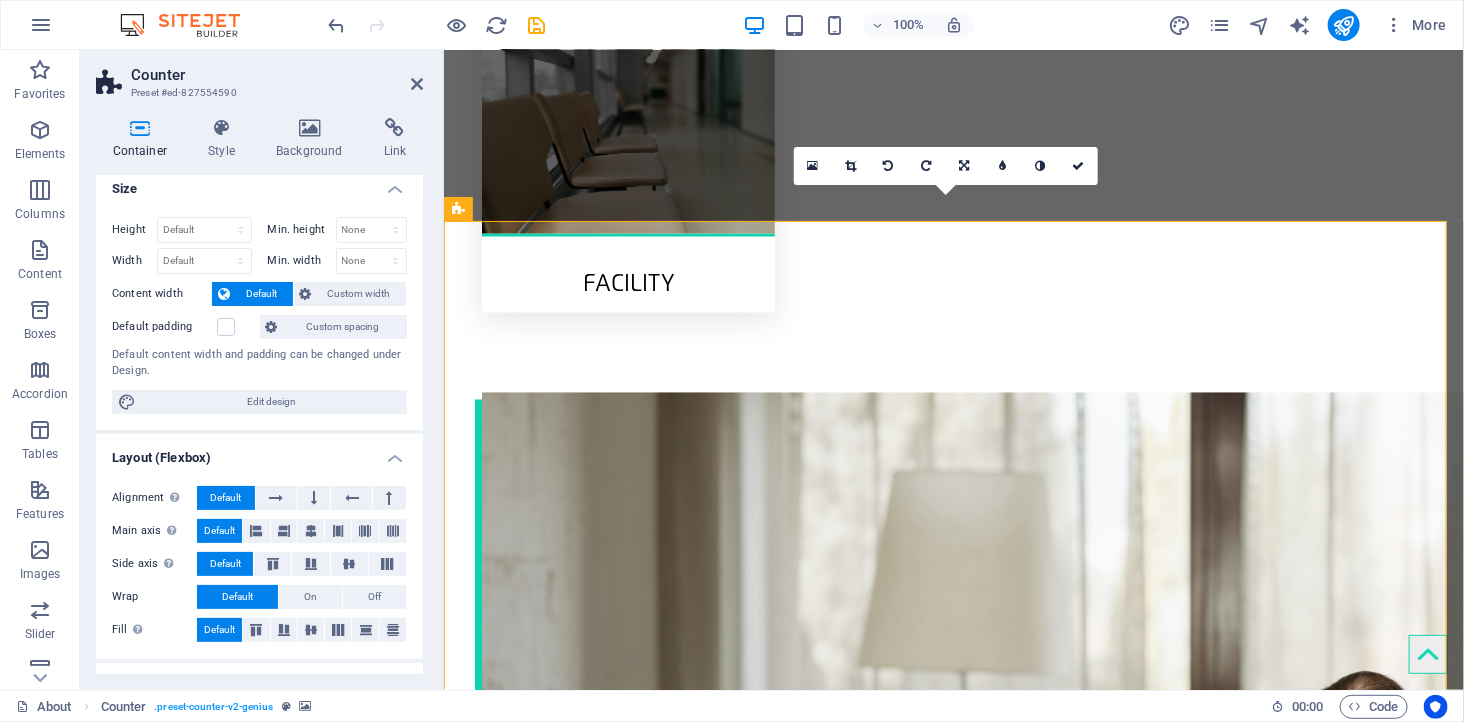 scroll, scrollTop: 0, scrollLeft: 0, axis: both 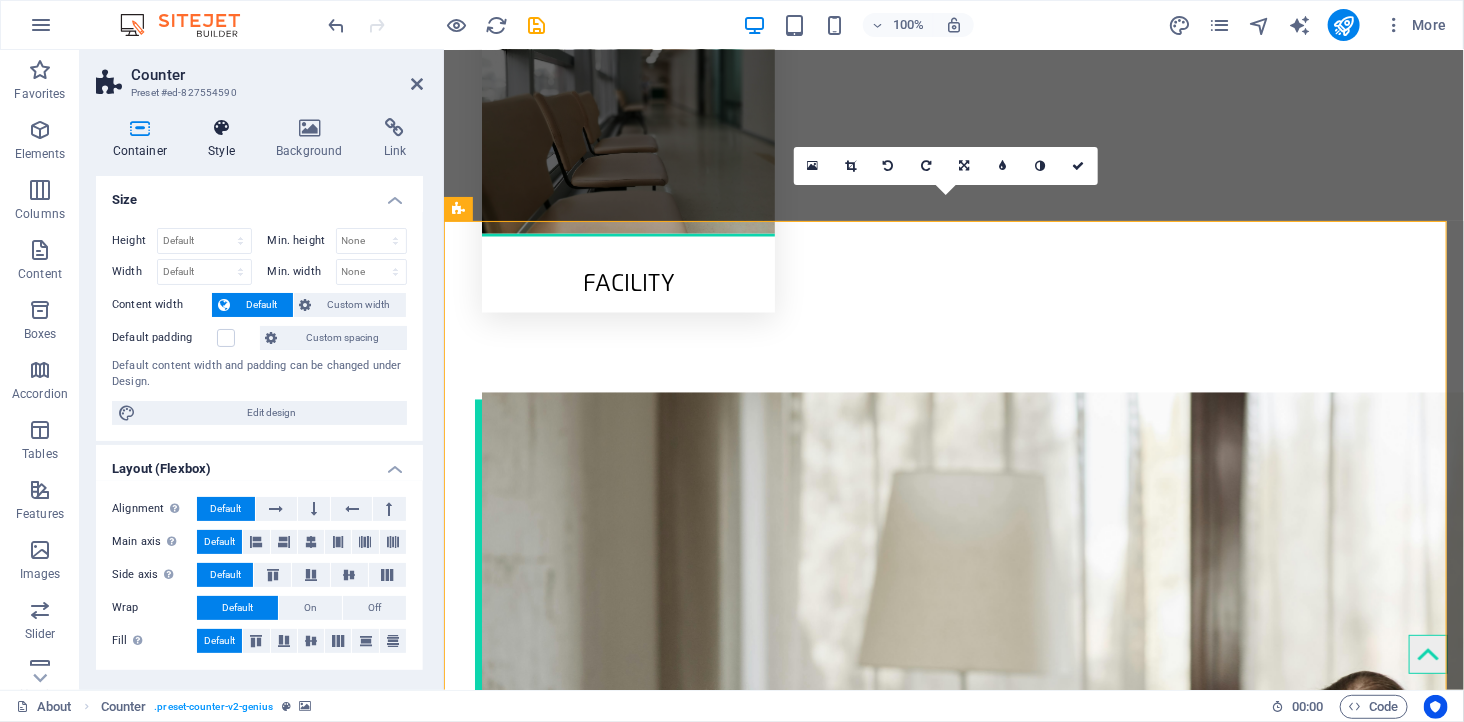 click at bounding box center (222, 128) 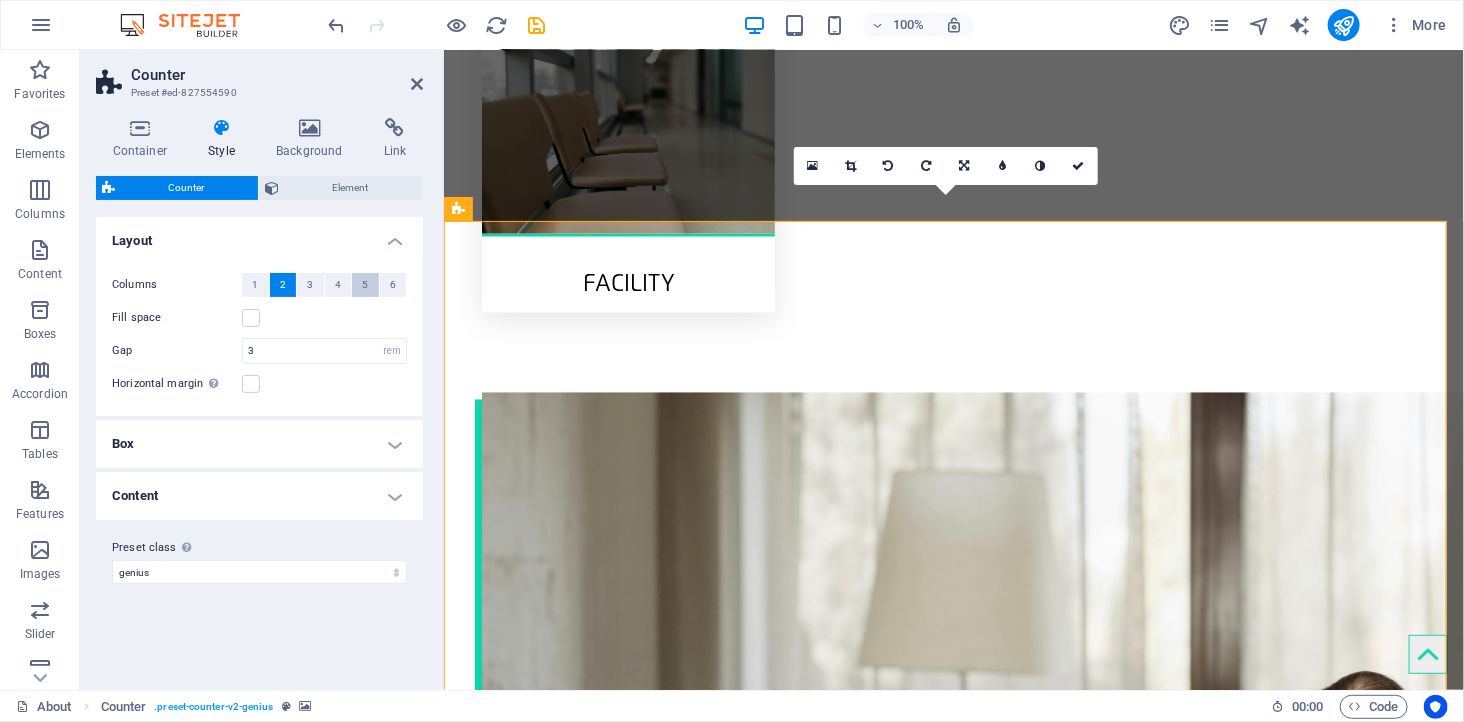 click on "5" at bounding box center [365, 285] 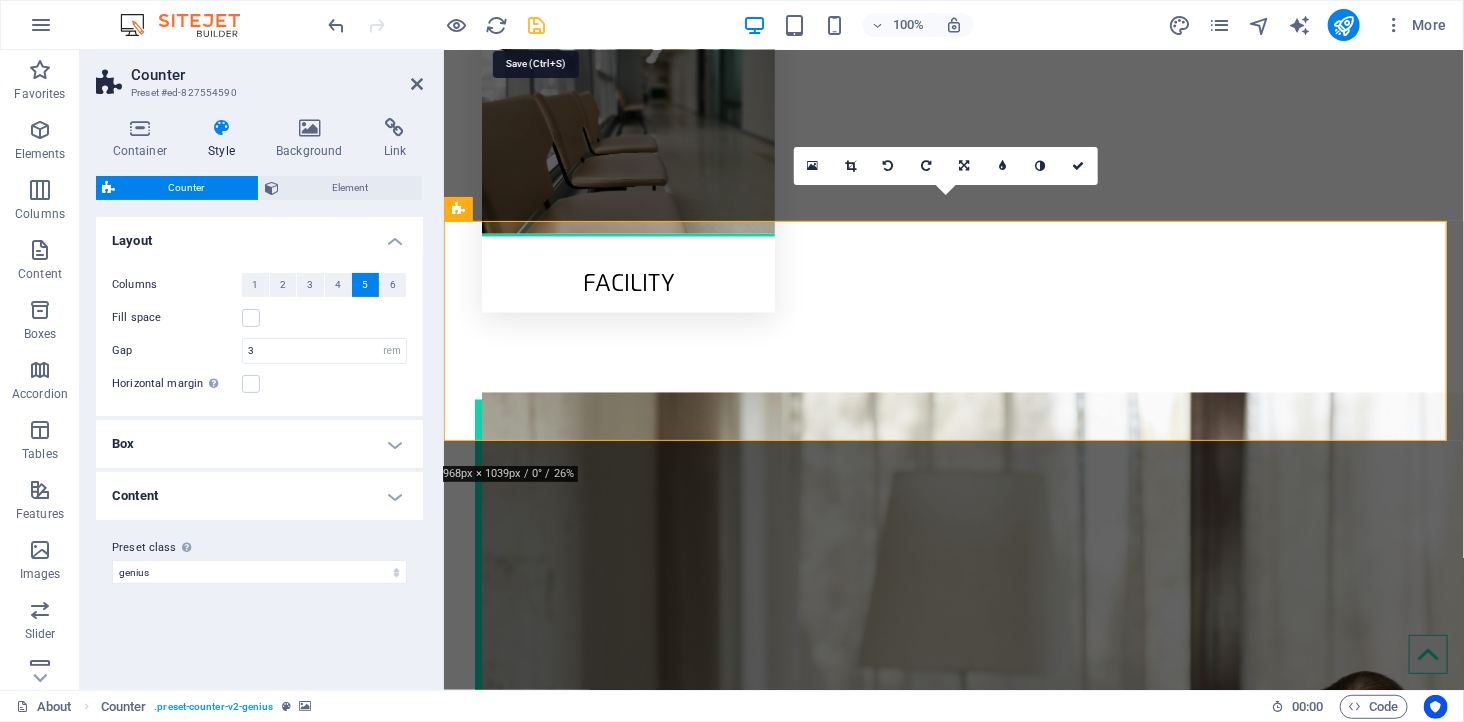 click at bounding box center [537, 25] 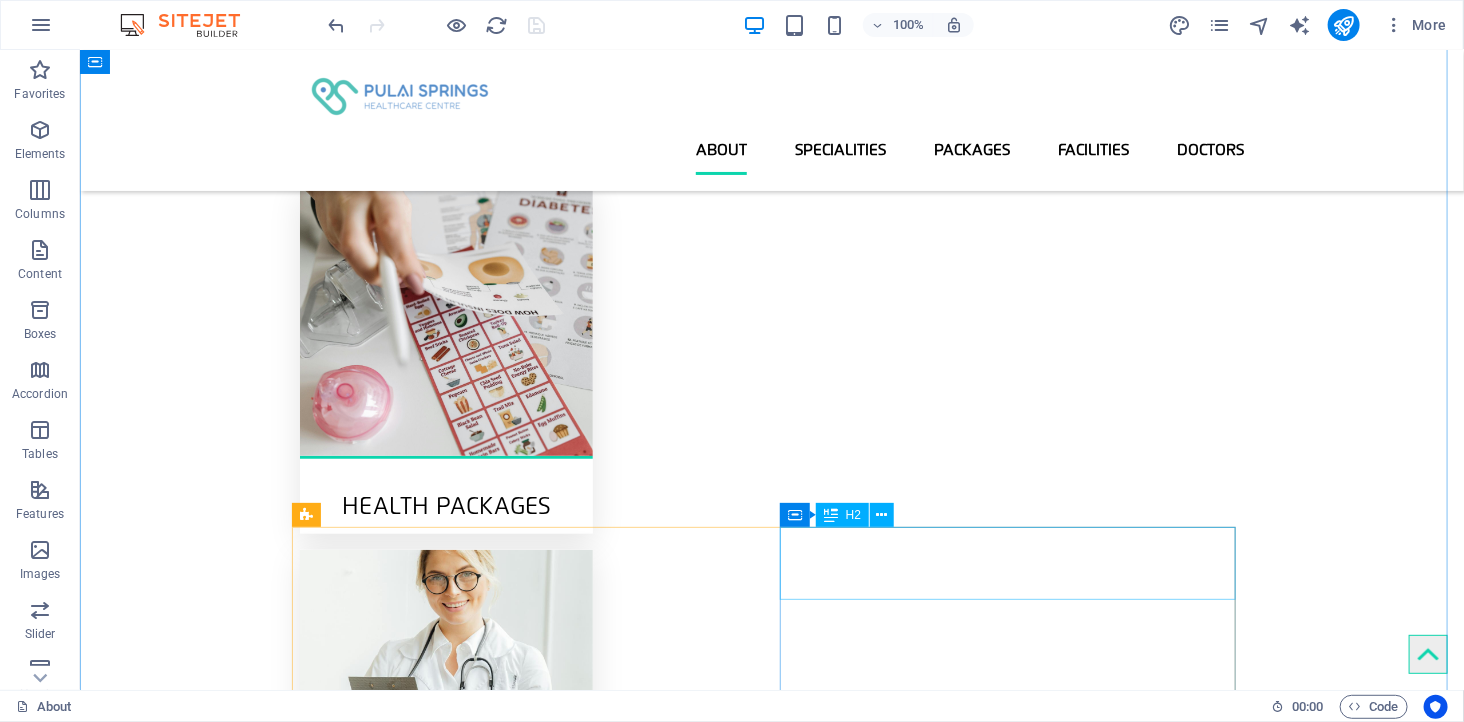 scroll, scrollTop: 444, scrollLeft: 0, axis: vertical 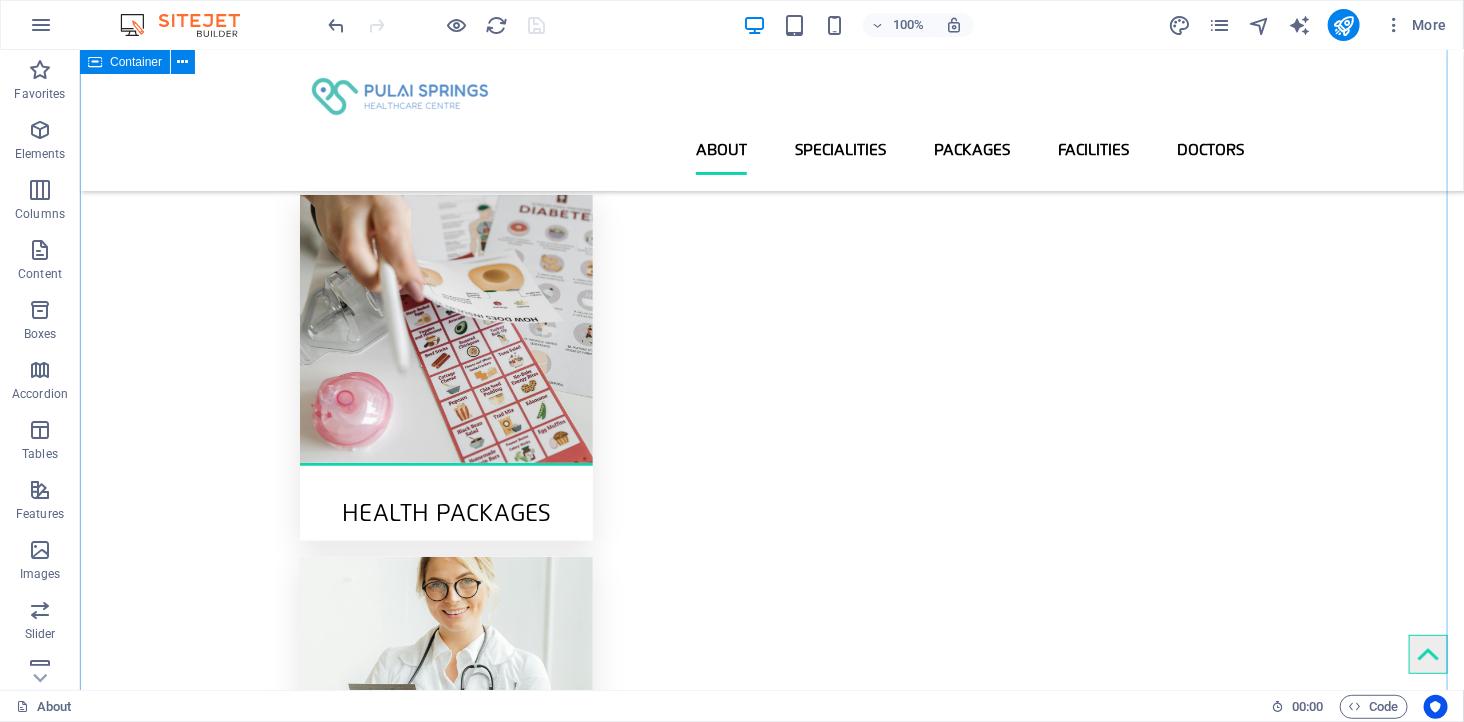 click on "HEALTH PACKAGES SPECIALIST FACILITY Drop content here or  Add elements  Paste clipboard Where Hospitality Meets Healthcare At PSHC, we don’t just treat symptoms – we treat people. Our mission is to make quality healthcare more convenient and compassionate, with shorter wait times, expert care, and a welcoming environment for all. Experience the difference at Pulai Springs Healthcare Centre – Johor Bahru’s trusted Ambulatory Care Centre. Learn more" at bounding box center (771, 1215) 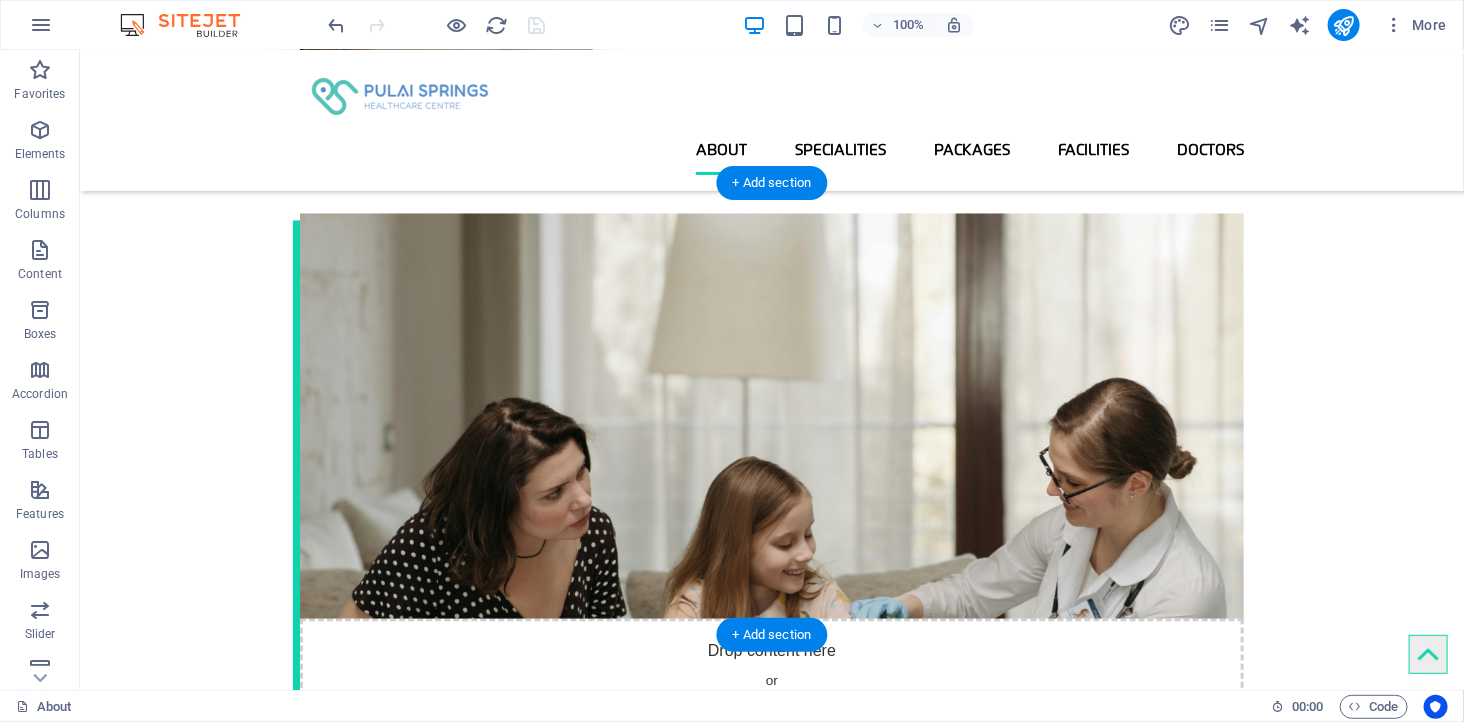scroll, scrollTop: 1222, scrollLeft: 0, axis: vertical 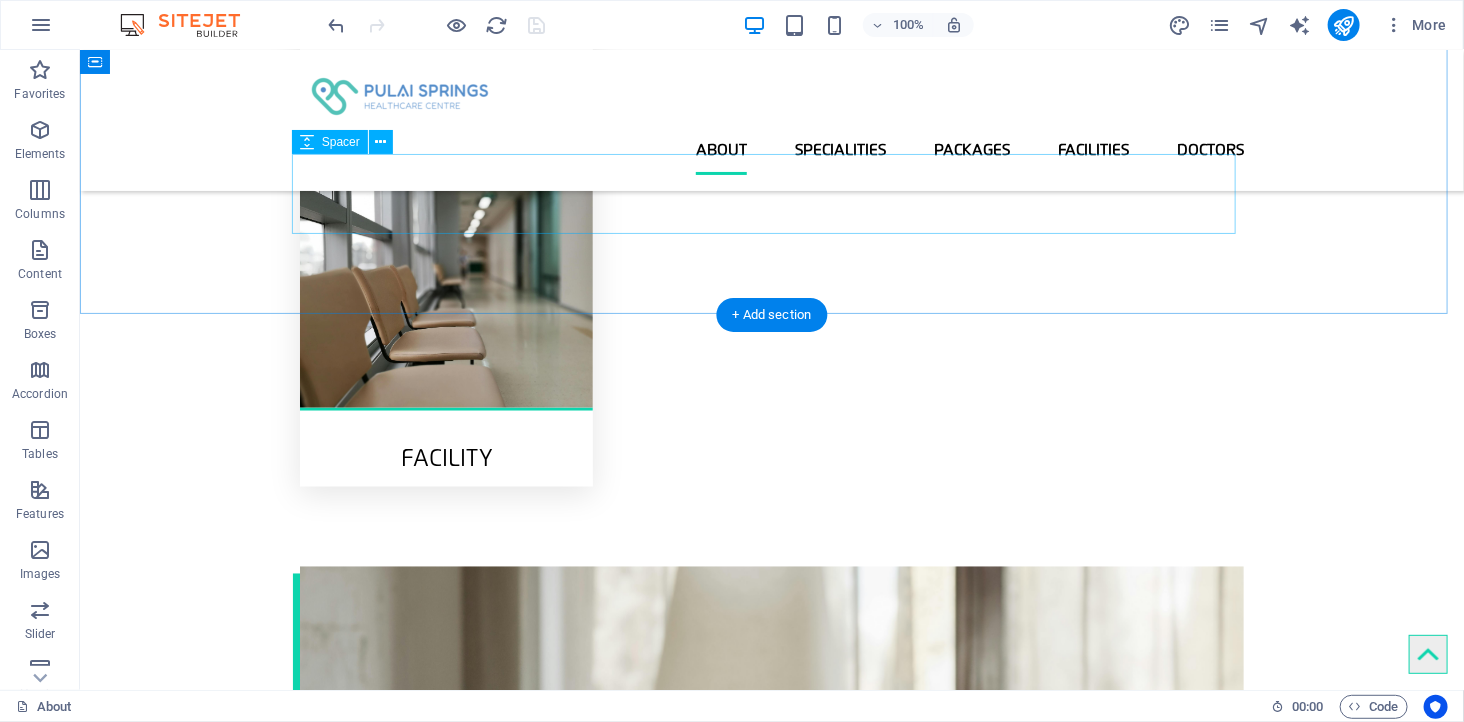 click at bounding box center [771, 1419] 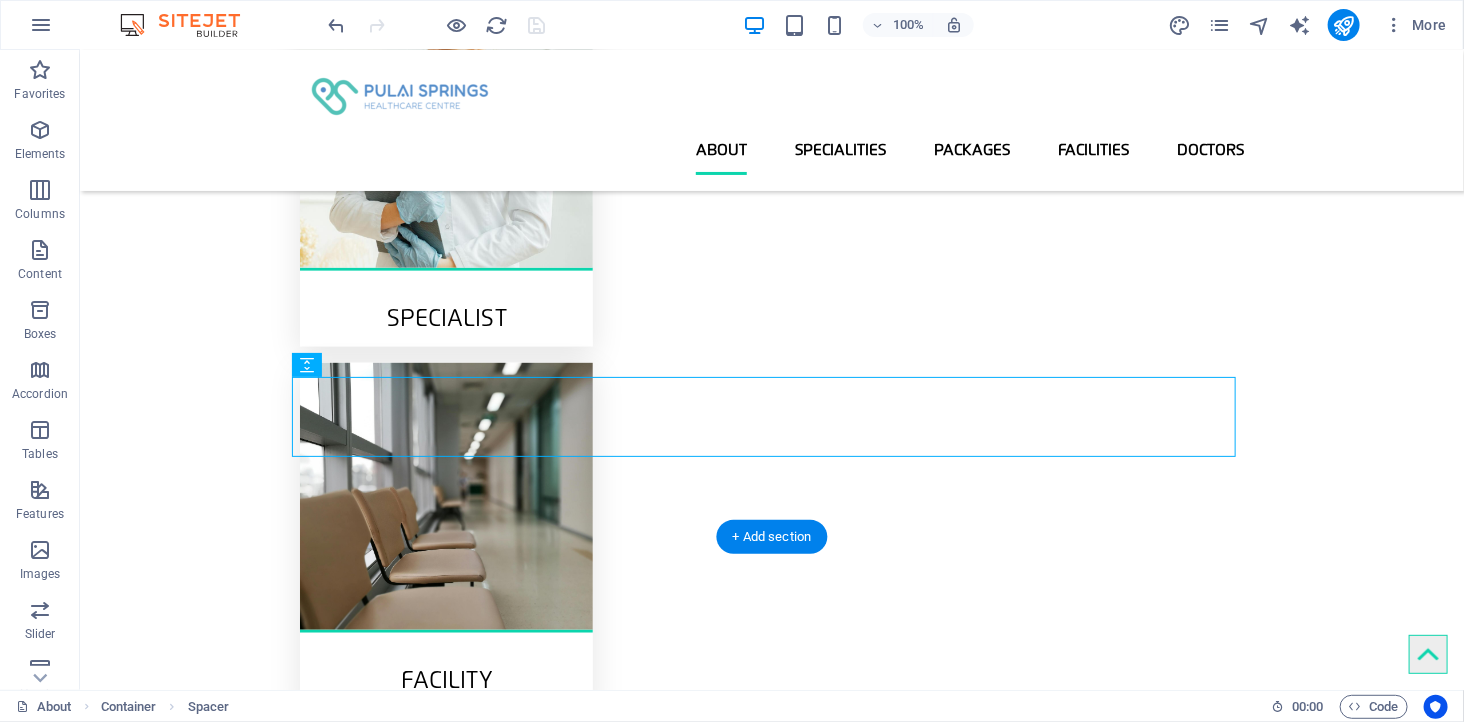 scroll, scrollTop: 888, scrollLeft: 0, axis: vertical 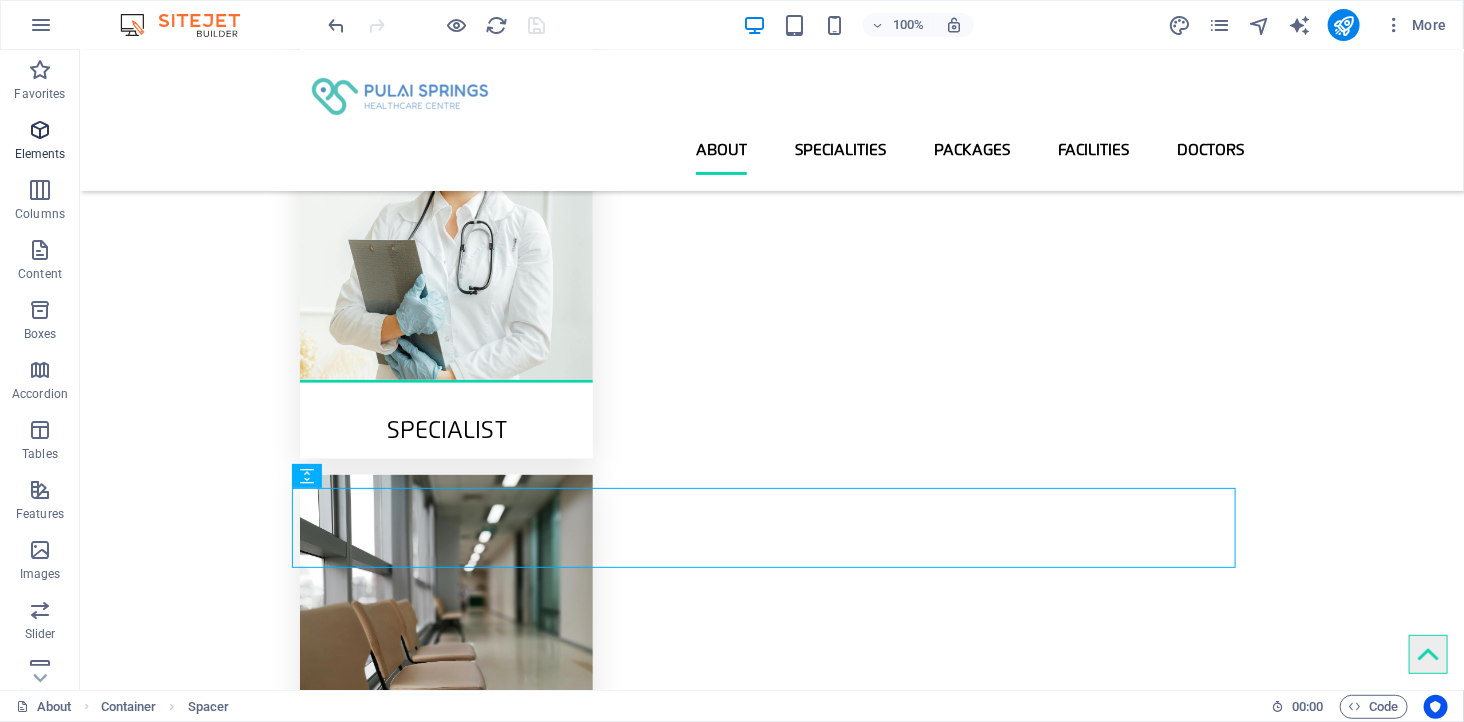 click at bounding box center (40, 130) 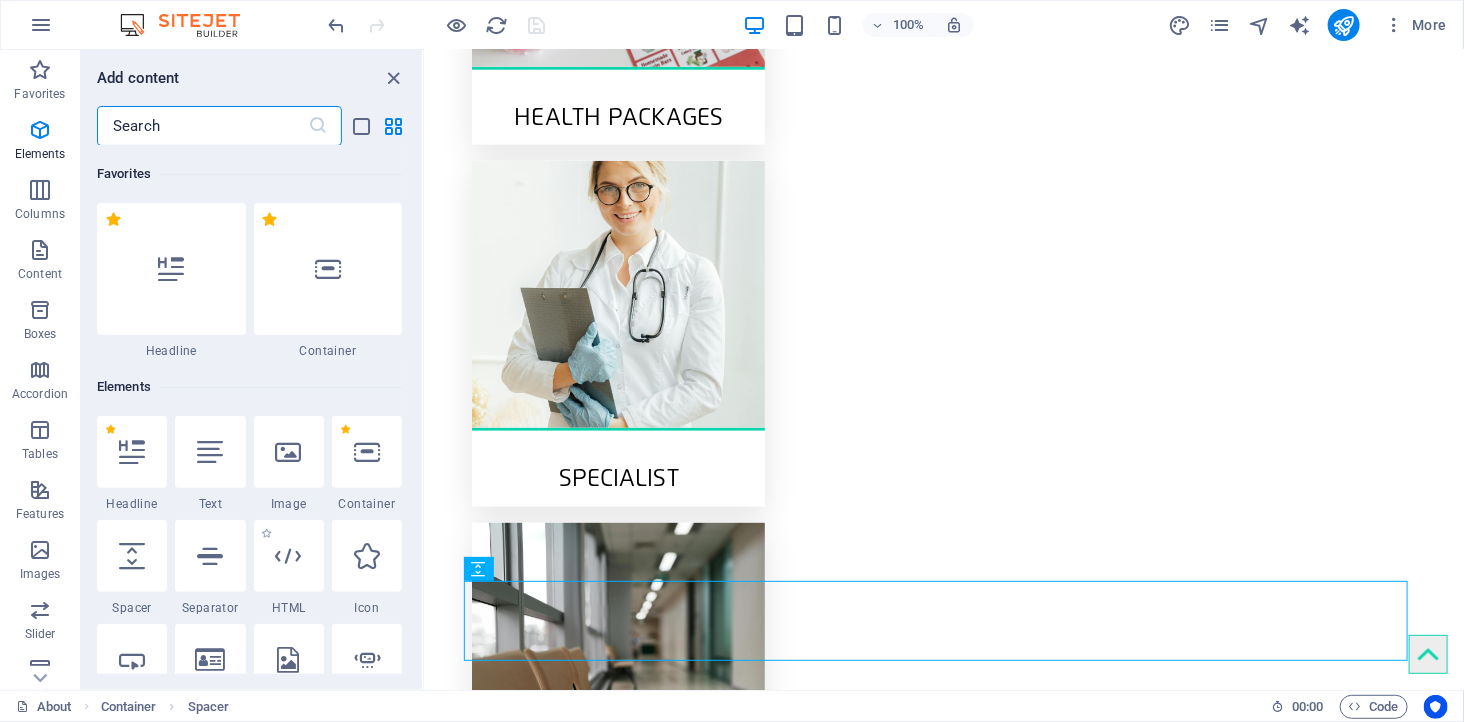 scroll, scrollTop: 213, scrollLeft: 0, axis: vertical 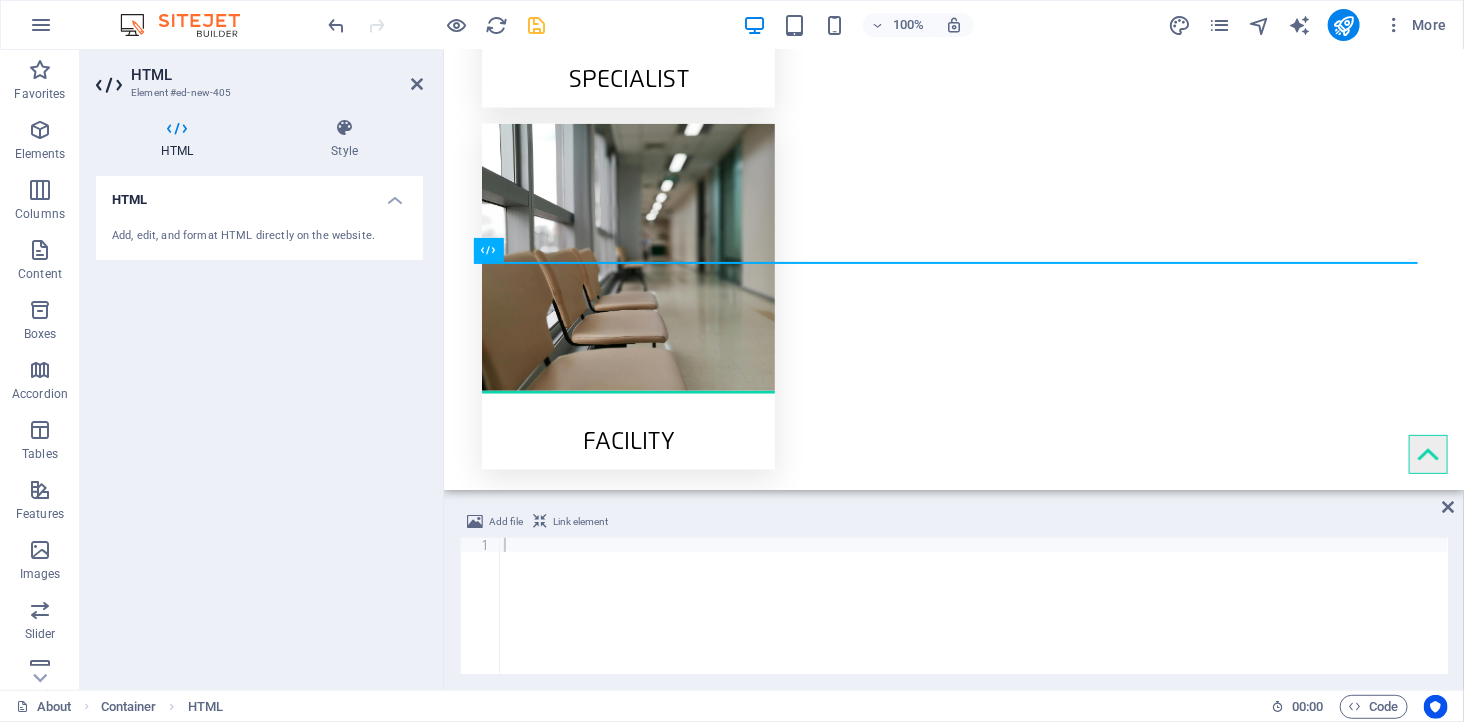 click on "HTML" at bounding box center (181, 139) 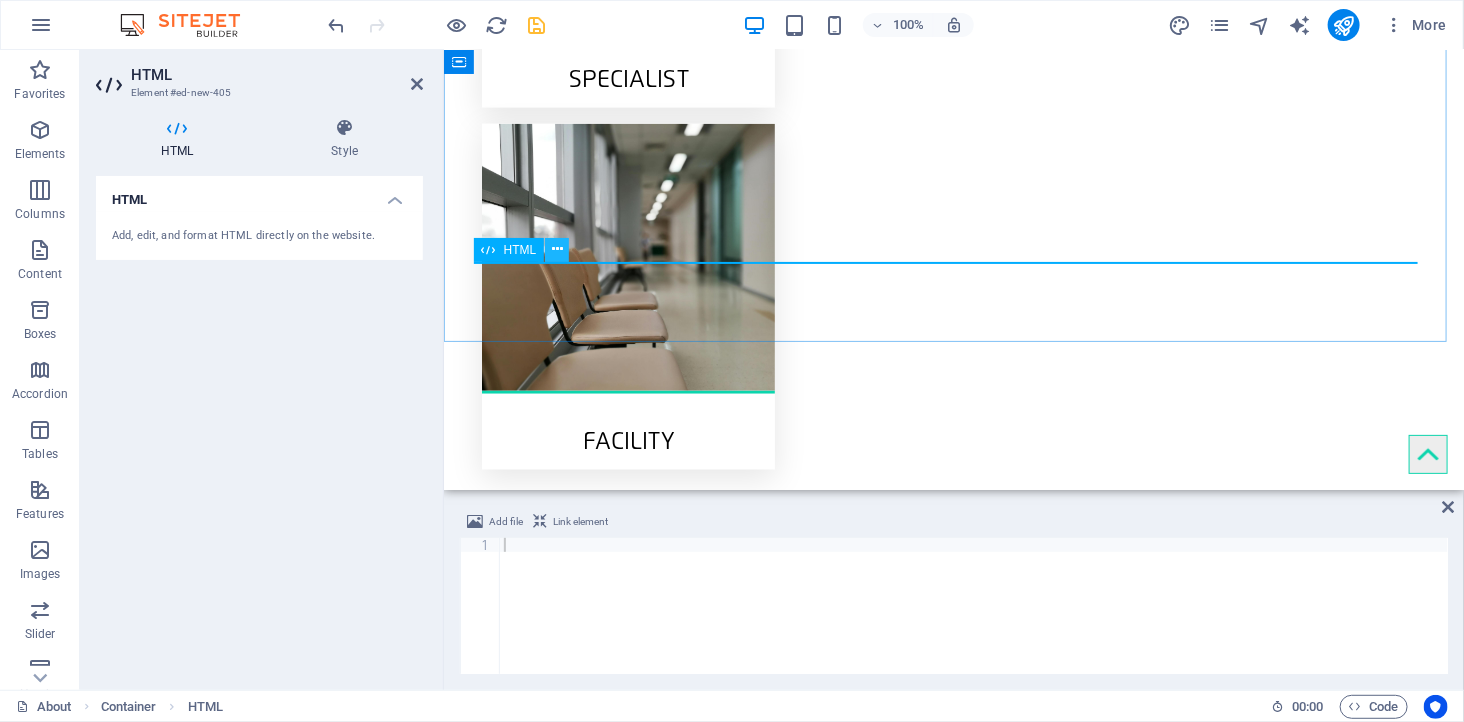 click at bounding box center (557, 249) 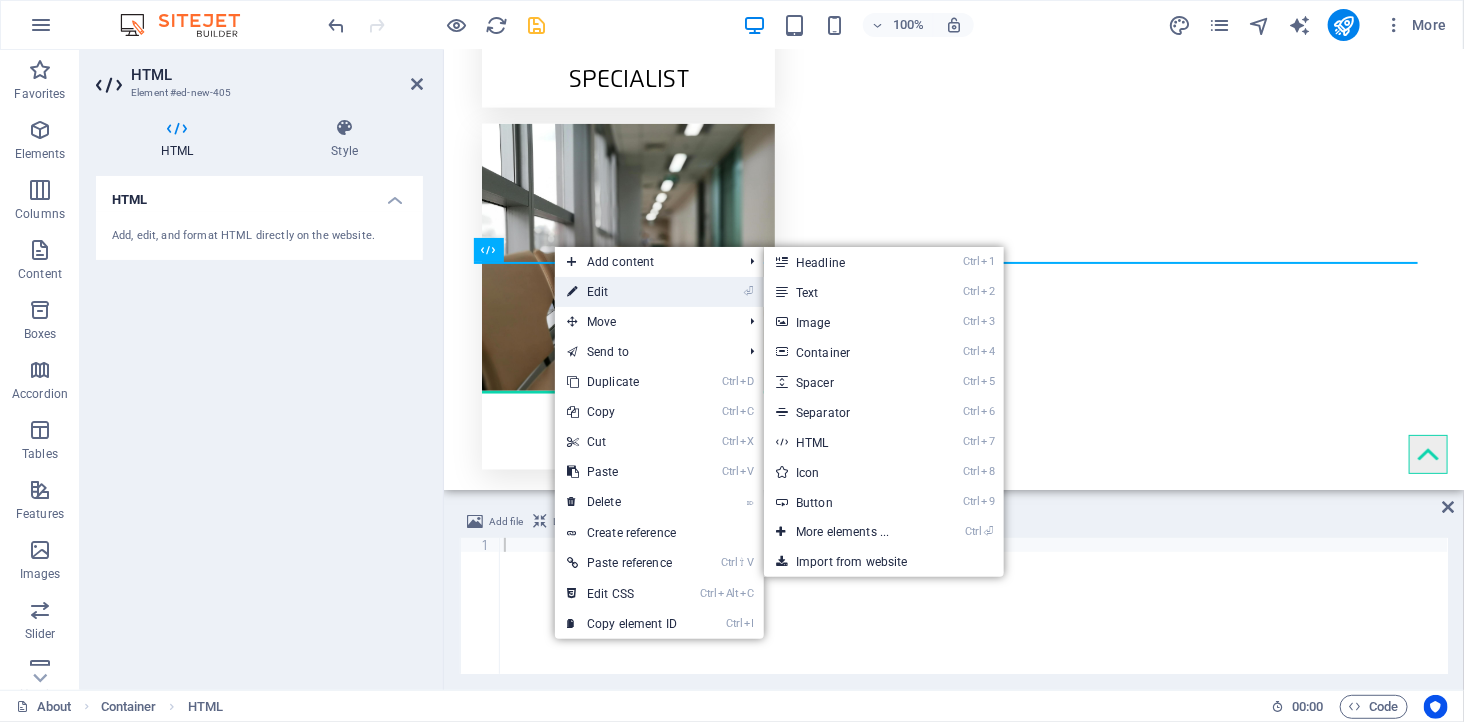 click on "⏎  Edit" at bounding box center (622, 292) 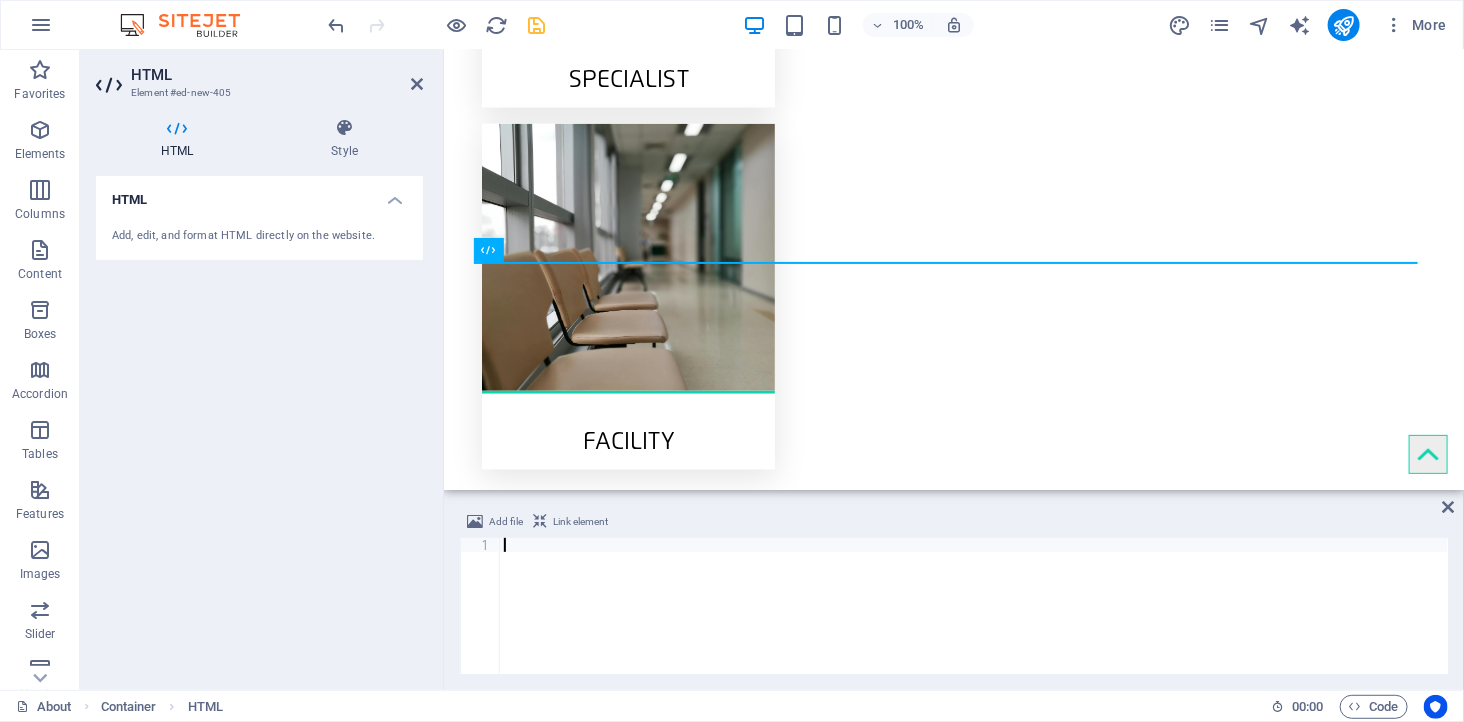 click on "Add, edit, and format HTML directly on the website." at bounding box center [259, 236] 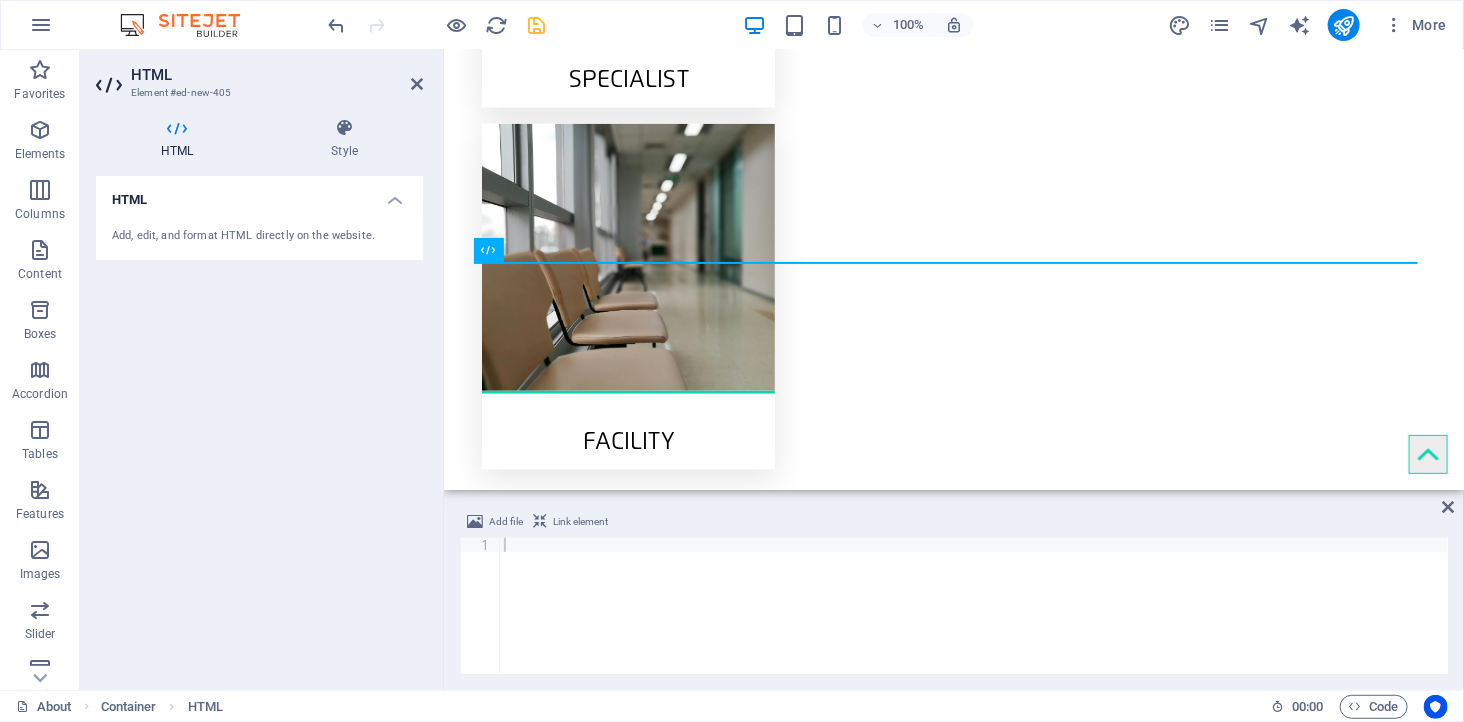click on "Add, edit, and format HTML directly on the website." at bounding box center (259, 236) 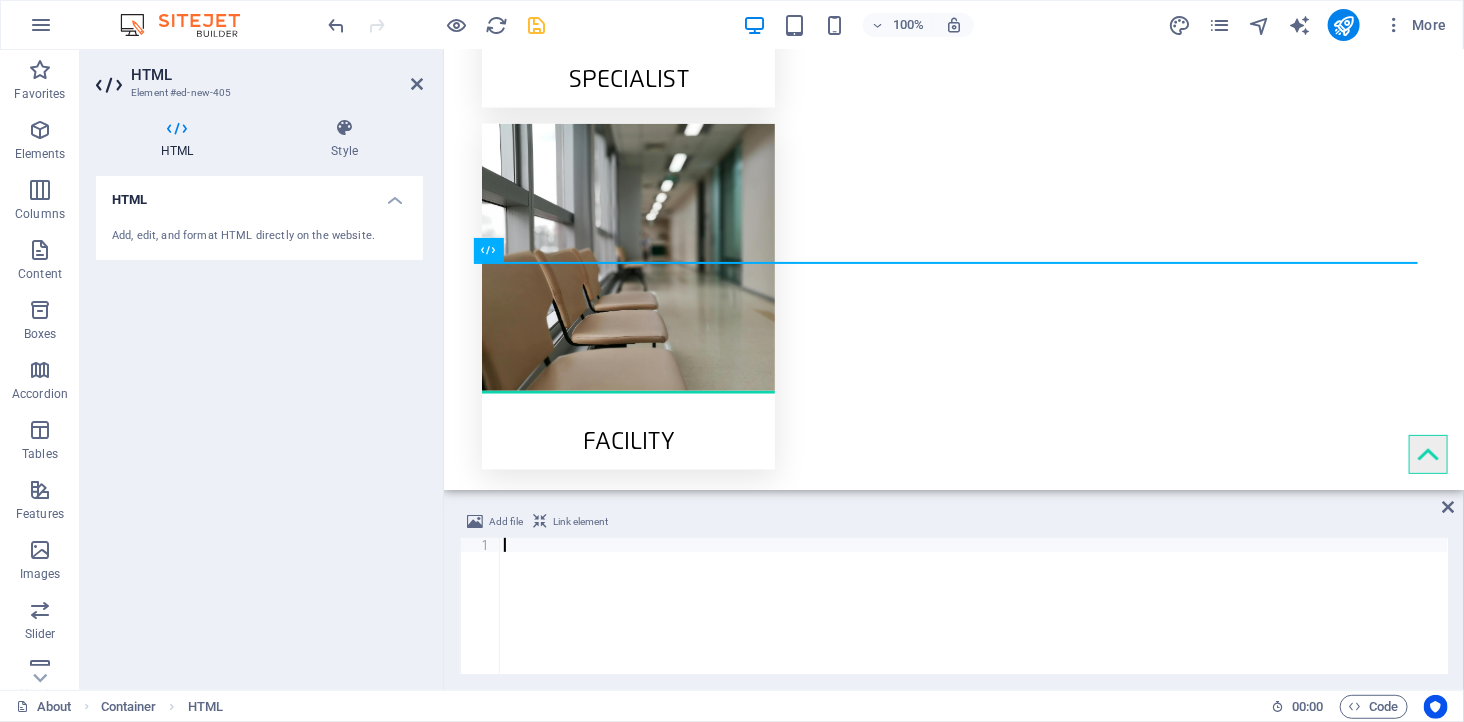 paste on "<div class="gcse-search"></div>" 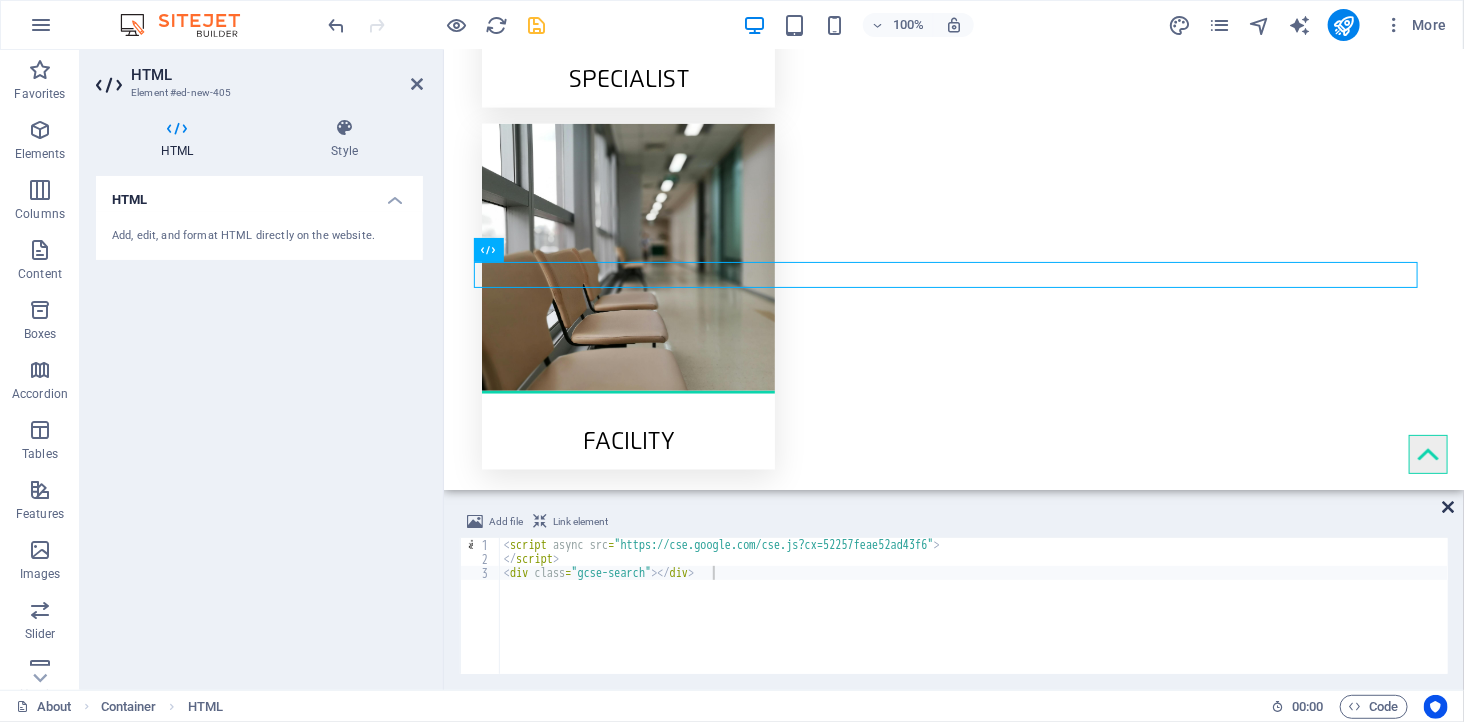 click at bounding box center (1449, 507) 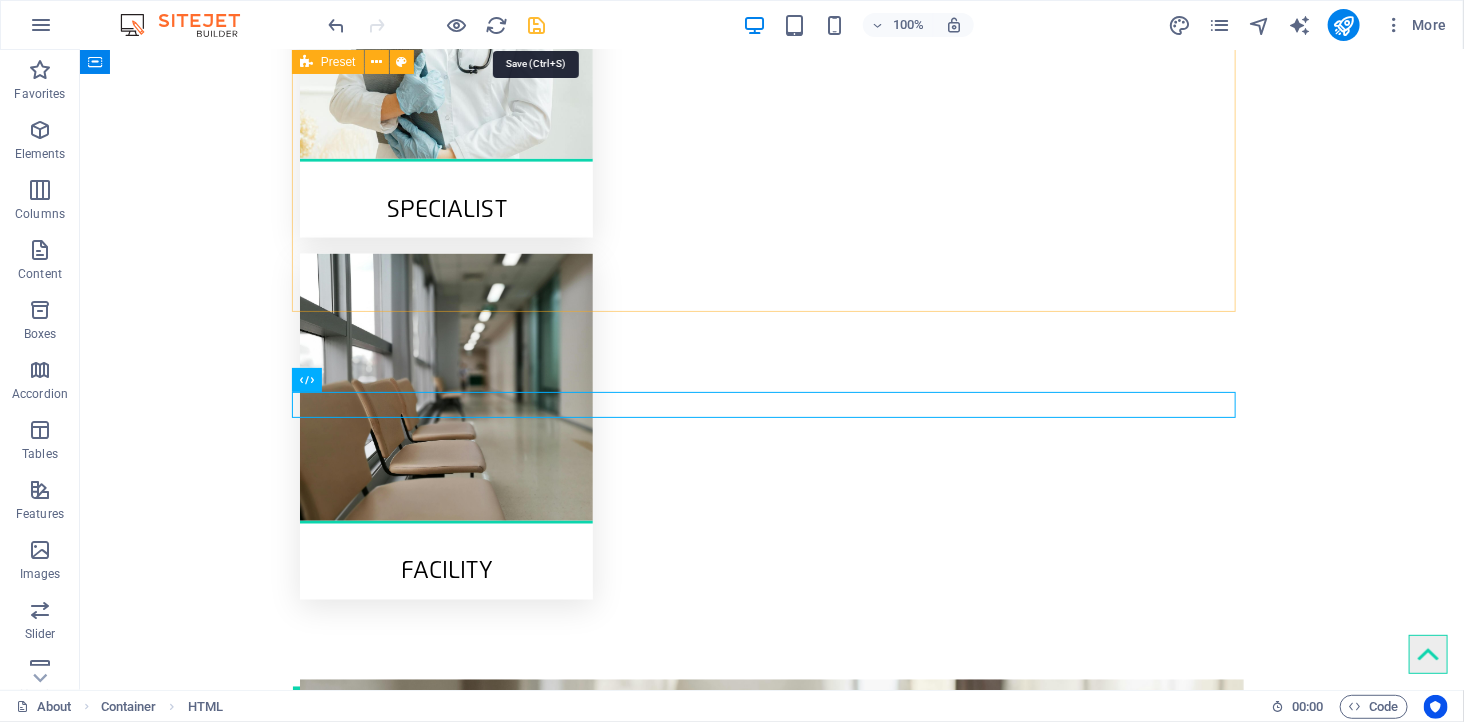 click at bounding box center [537, 25] 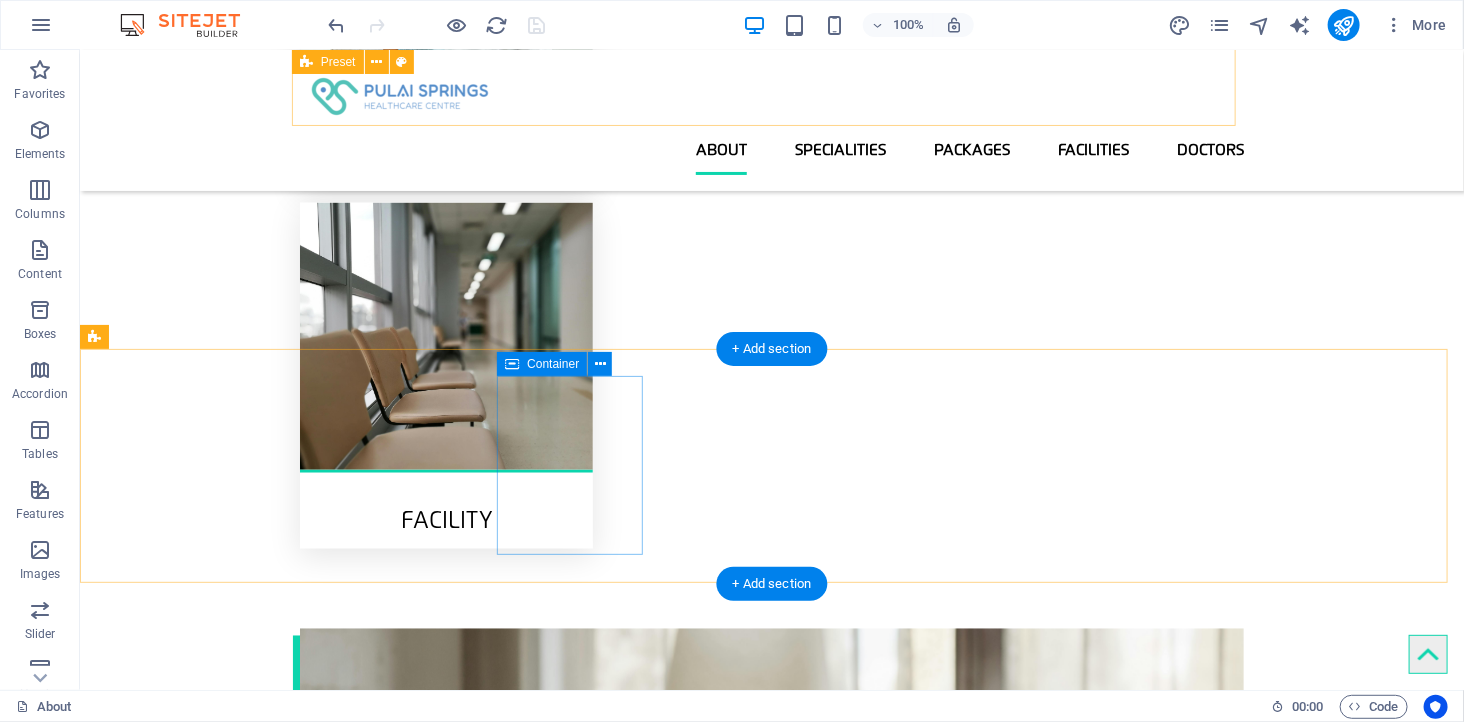 scroll, scrollTop: 1046, scrollLeft: 0, axis: vertical 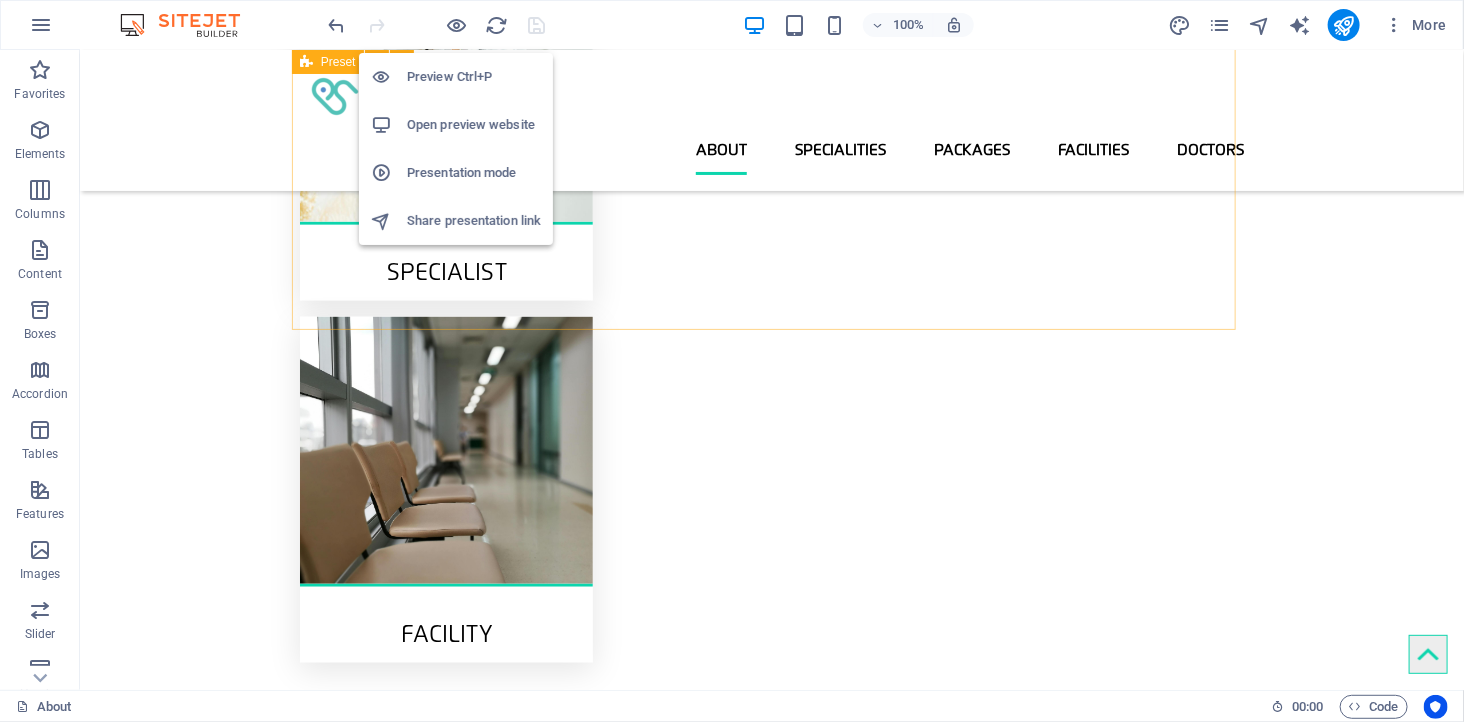 click on "Open preview website" at bounding box center [474, 125] 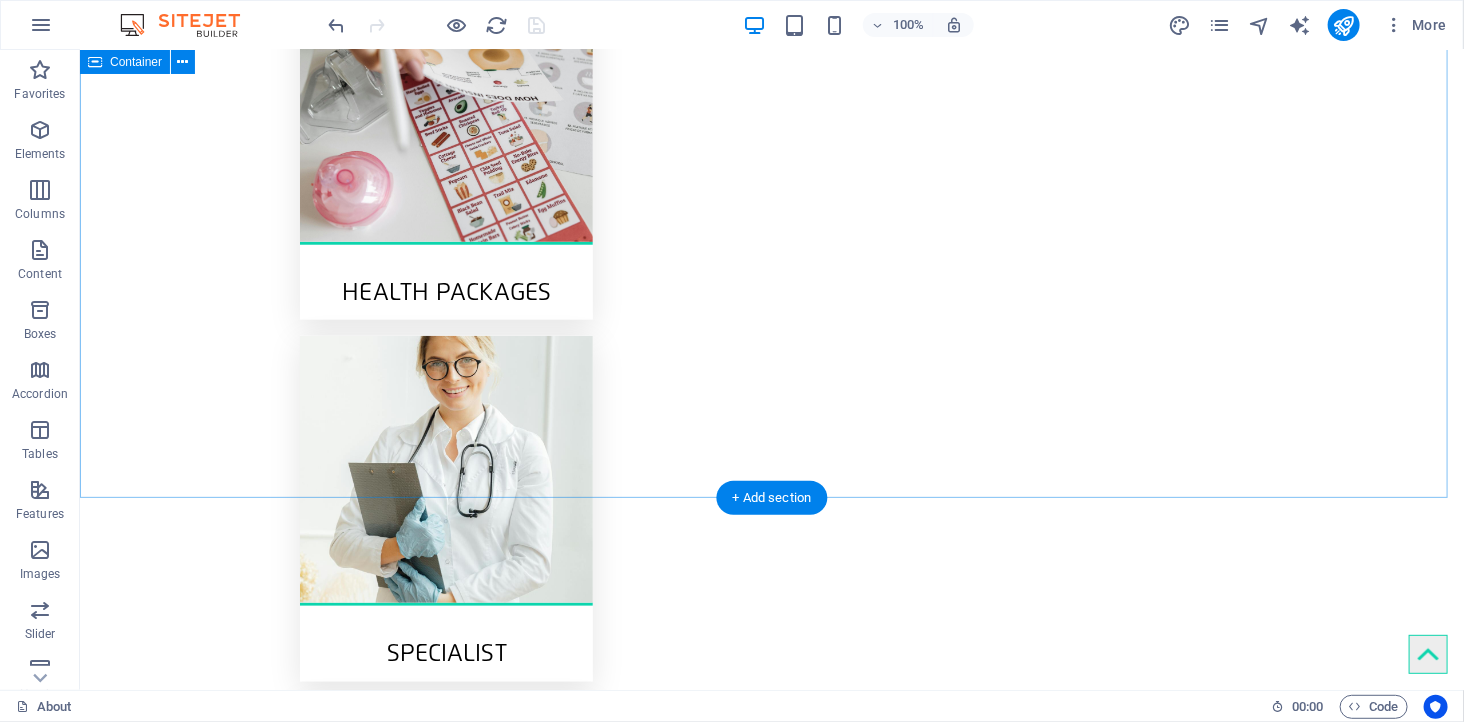 scroll, scrollTop: 1157, scrollLeft: 0, axis: vertical 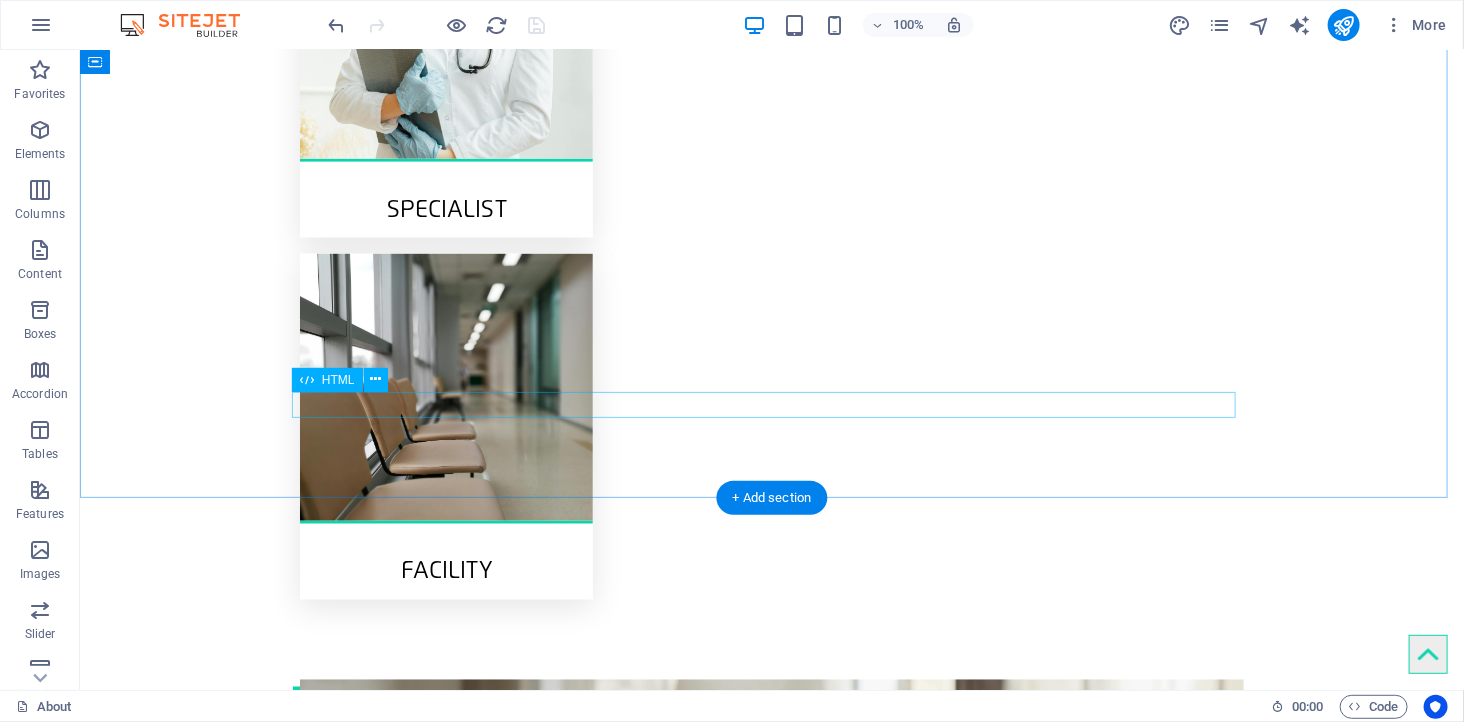 click at bounding box center (771, 1585) 